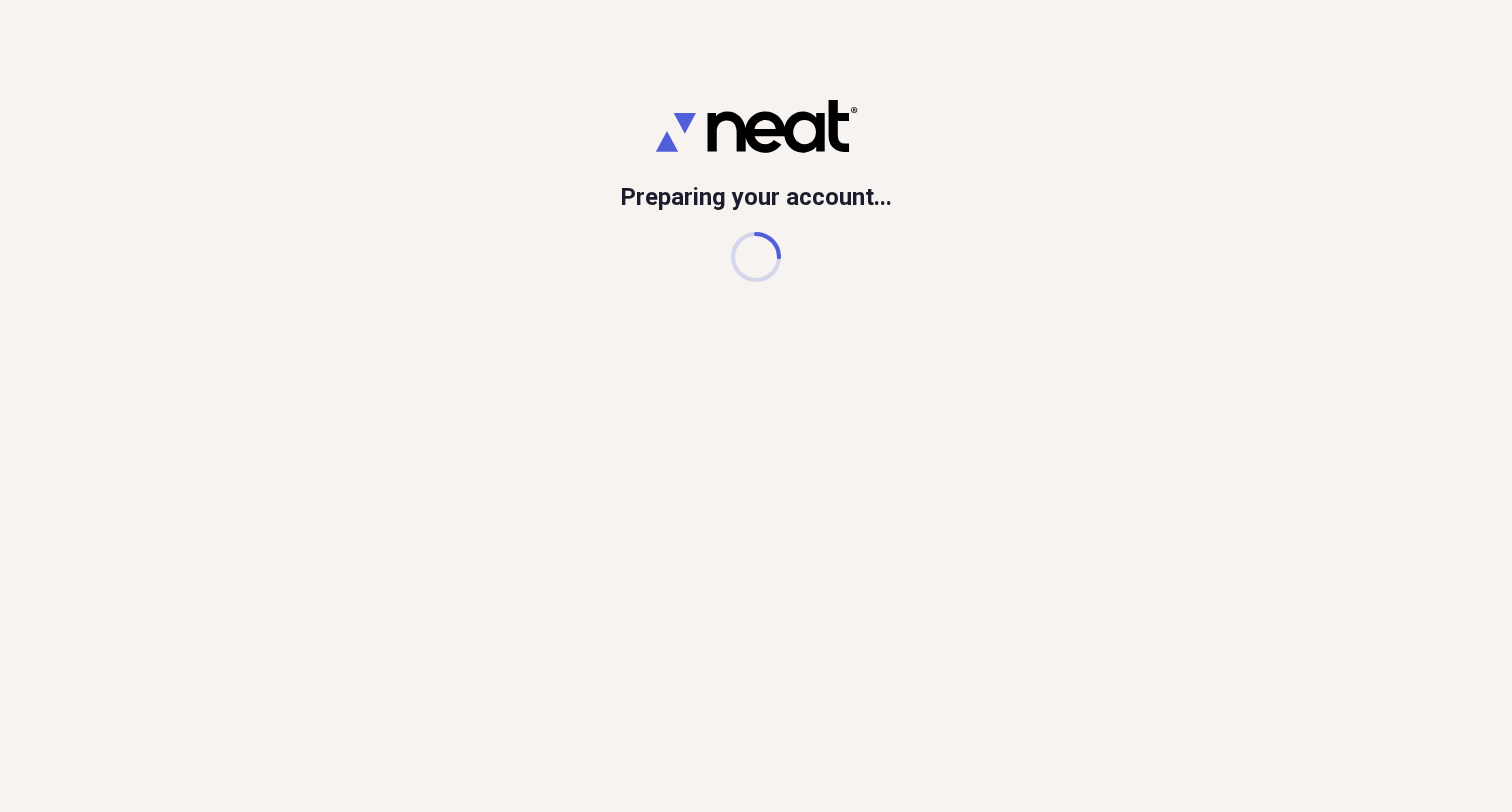 scroll, scrollTop: 0, scrollLeft: 0, axis: both 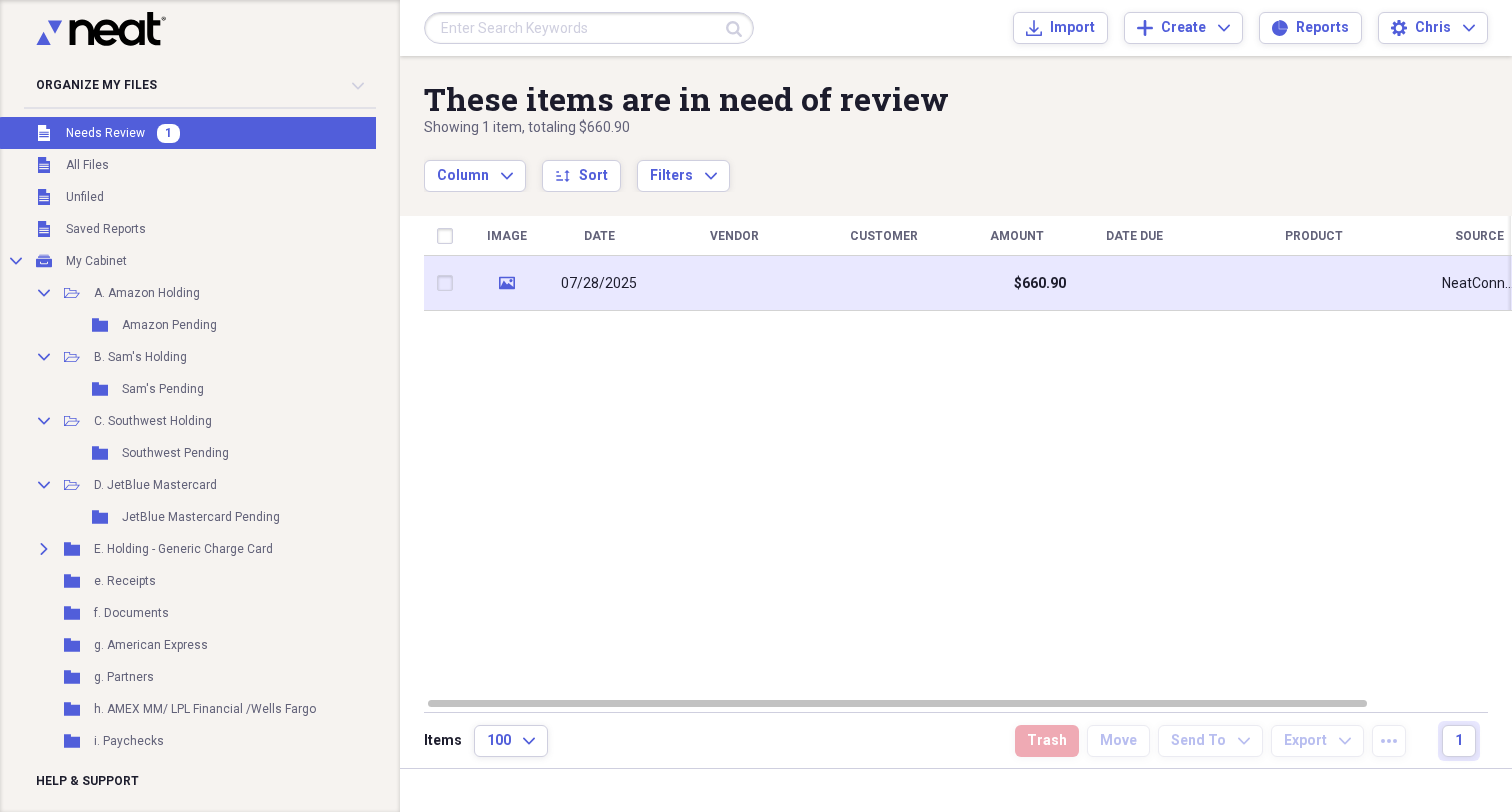 click on "07/28/2025" at bounding box center (599, 284) 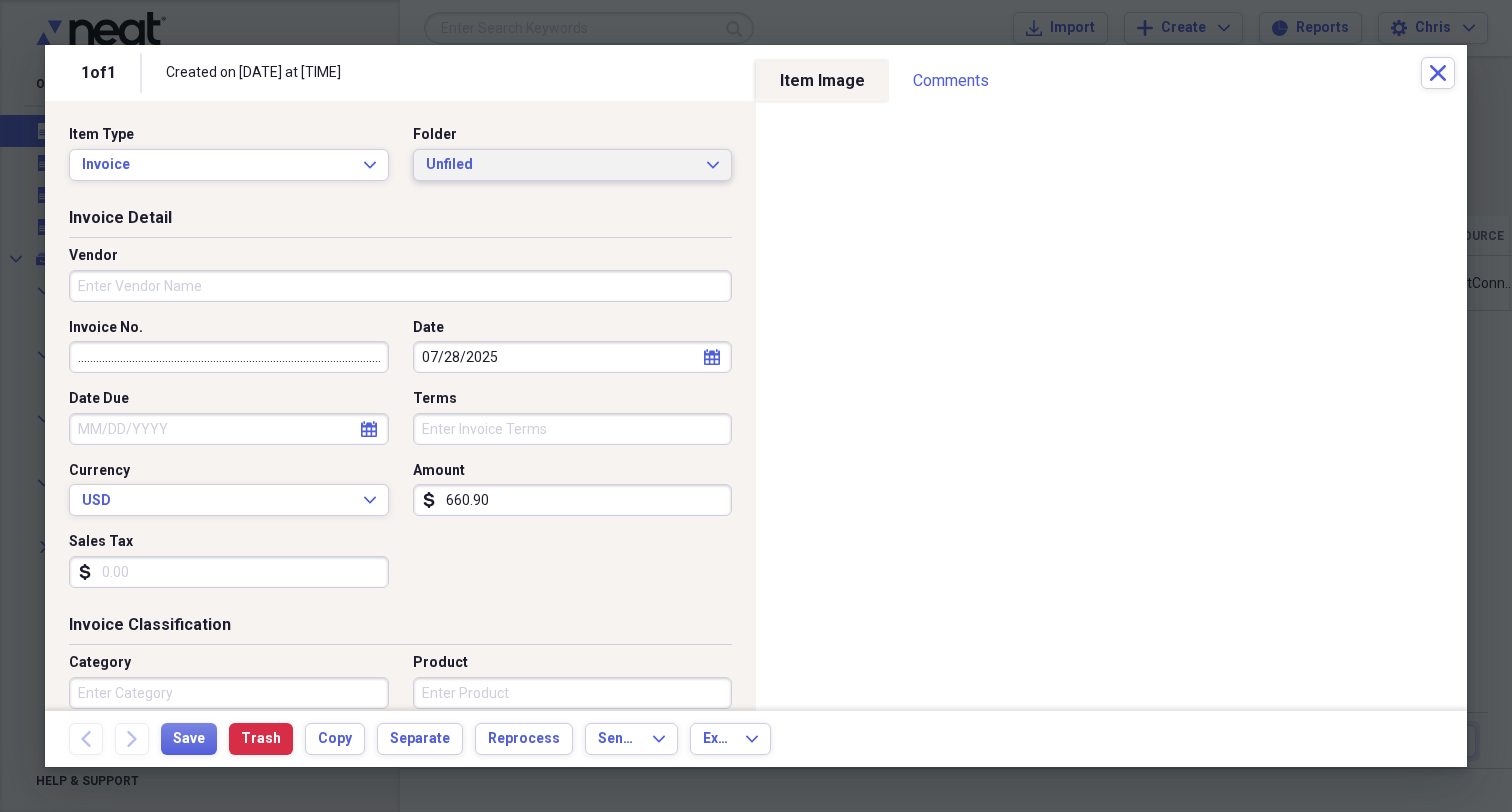 click on "Expand" 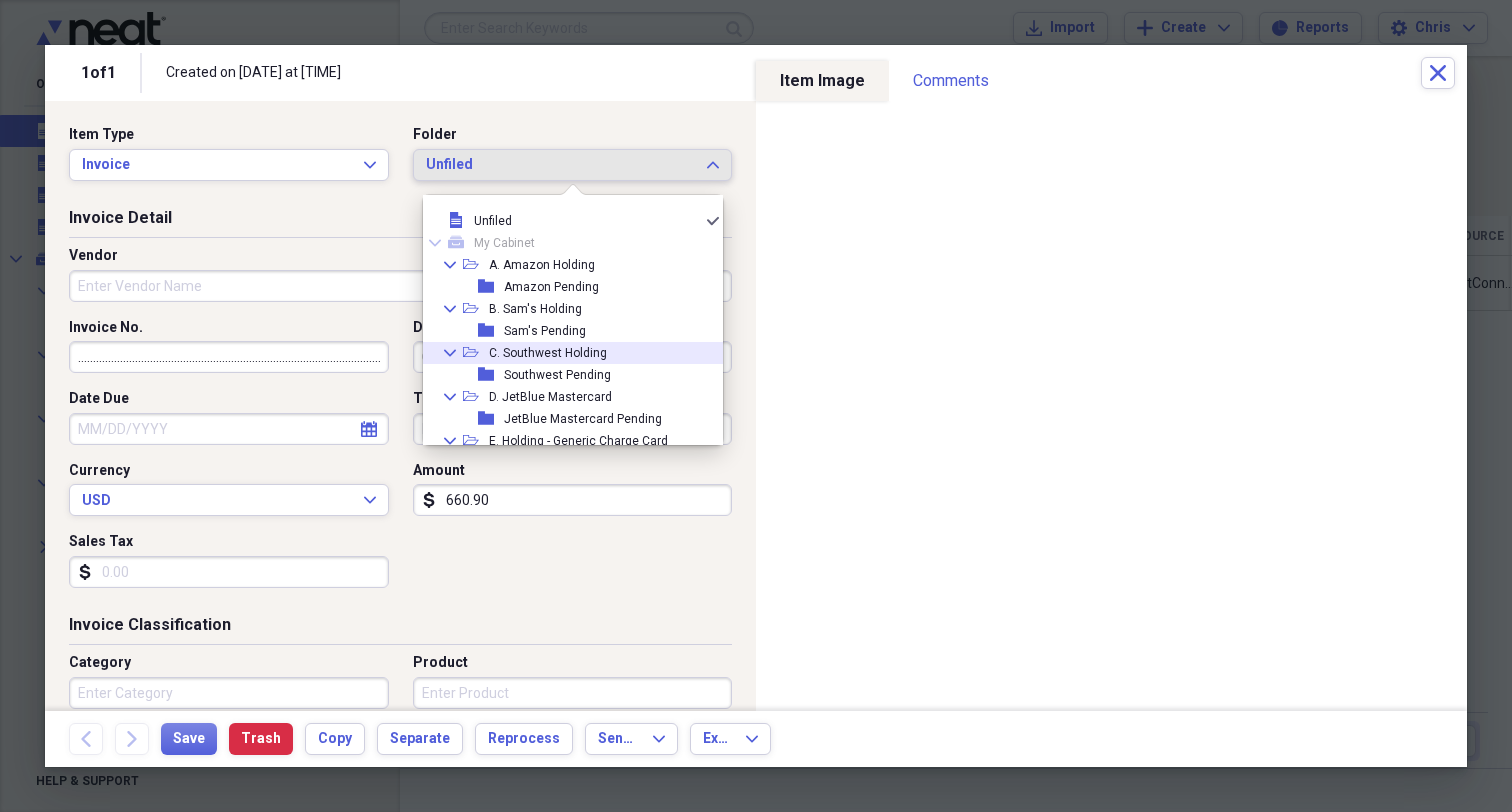 click on "C. Southwest Holding" at bounding box center (548, 353) 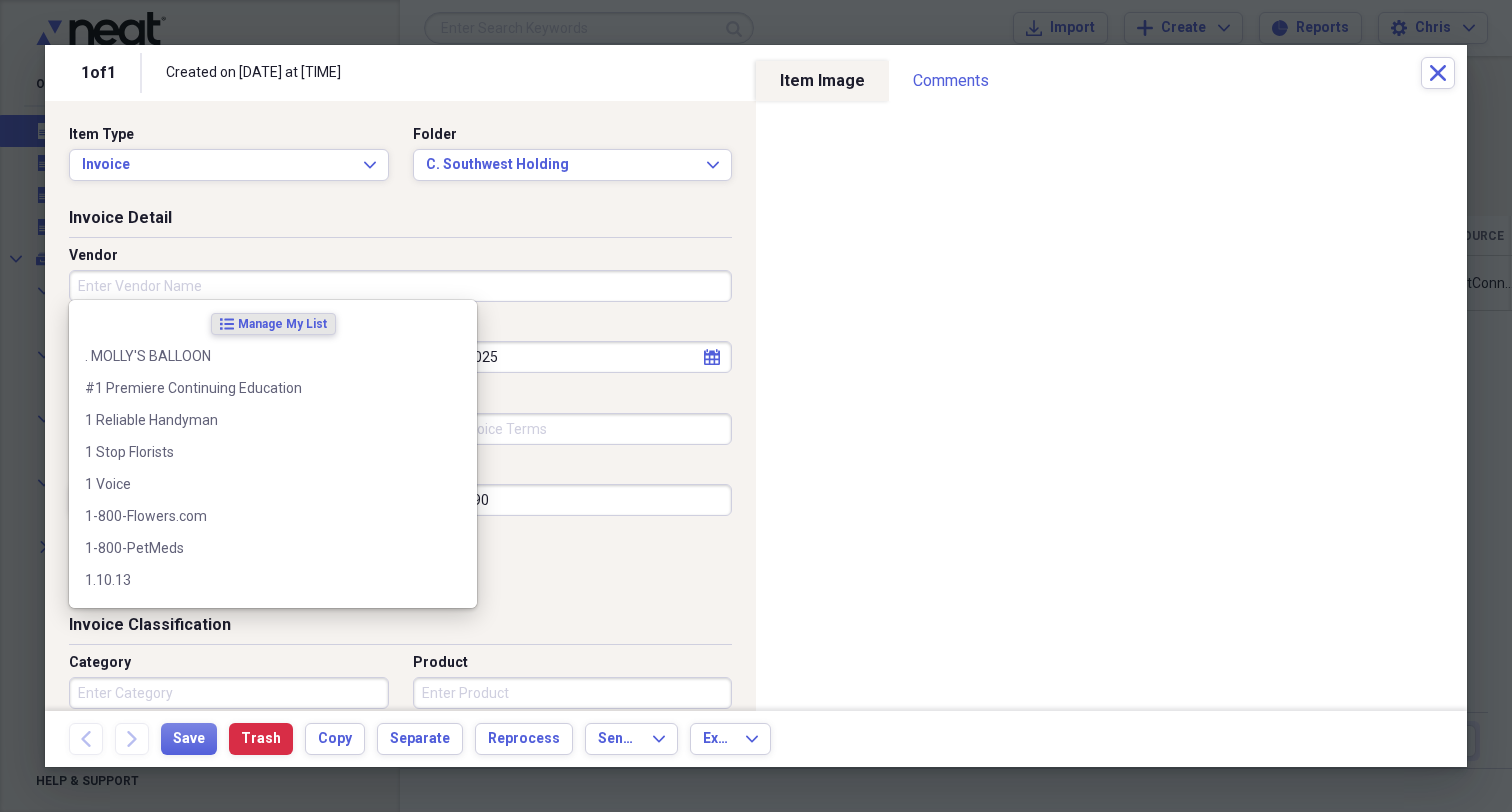 click on "Vendor" at bounding box center [400, 286] 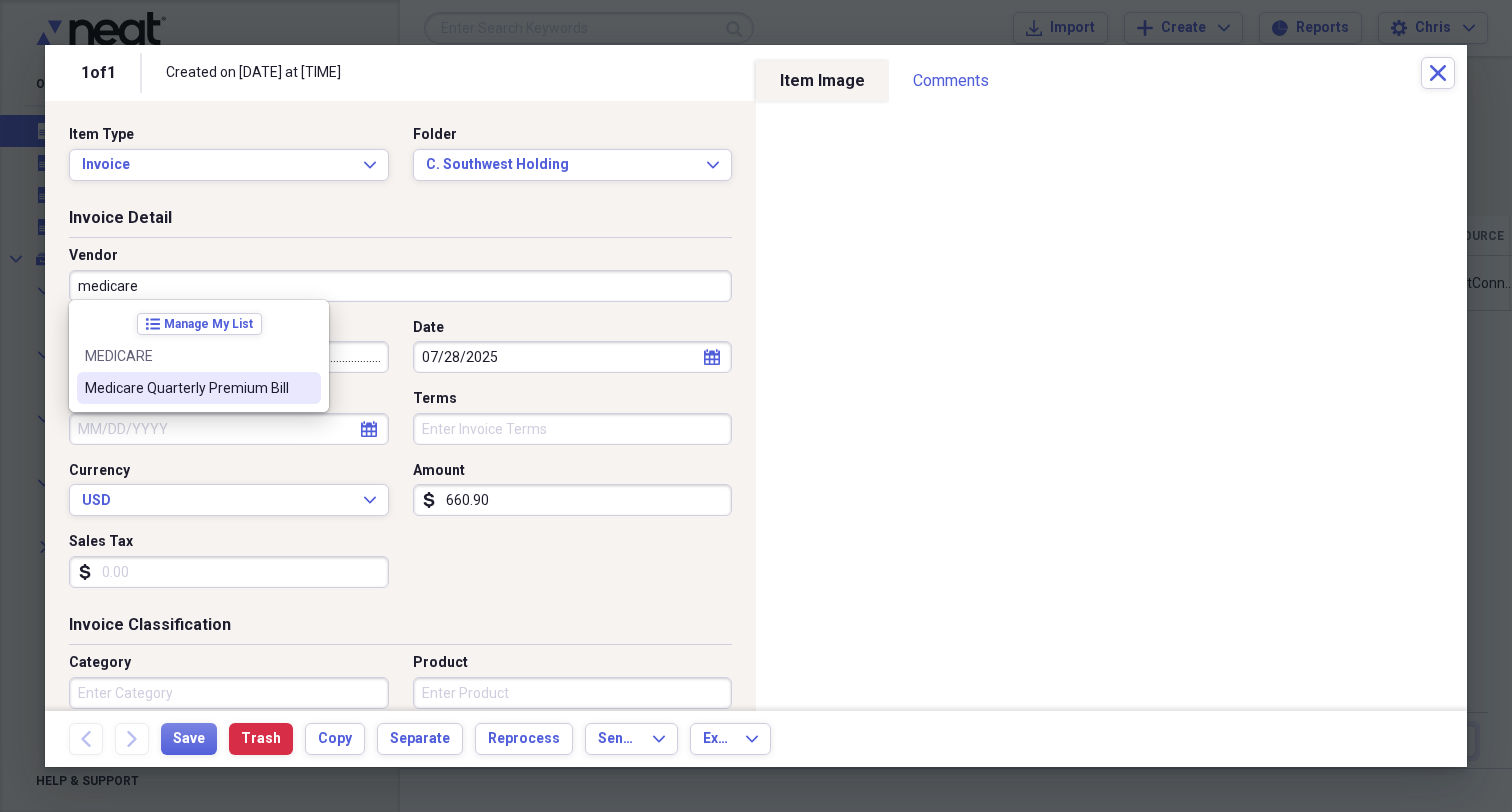 click on "Medicare Quarterly Premium Bill" at bounding box center [187, 388] 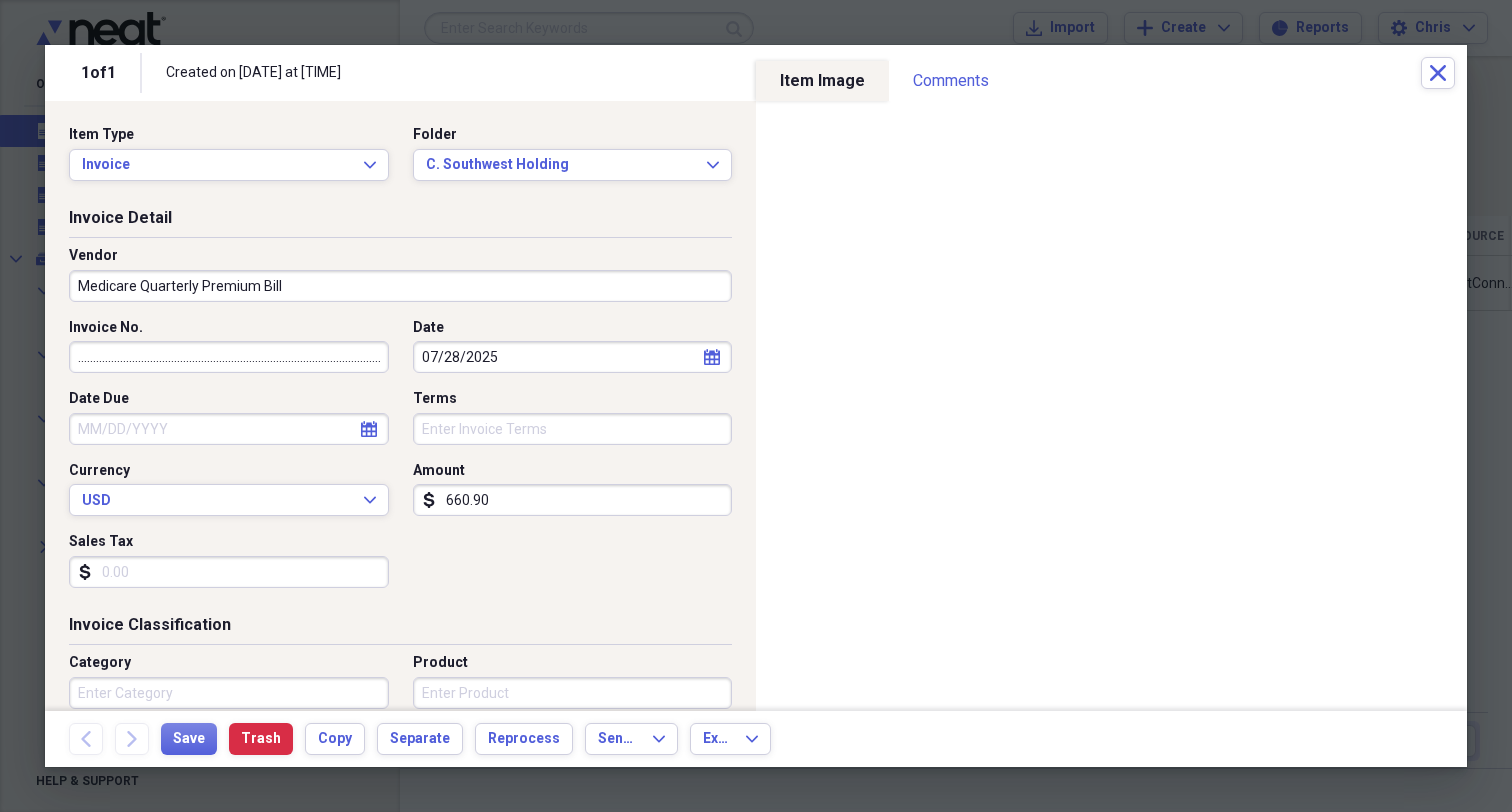 type on "Medicare Quarterly Bill" 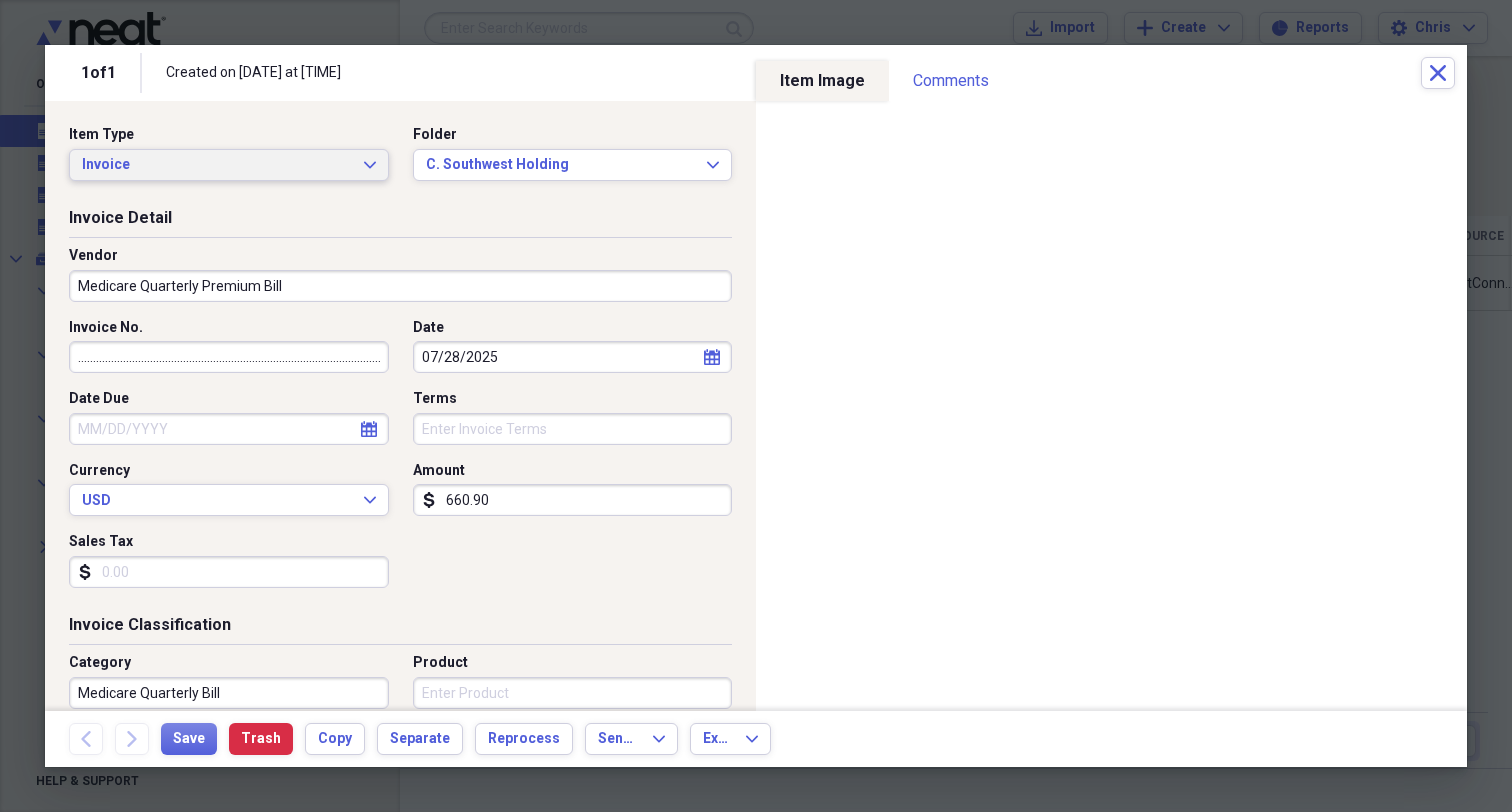 click on "Invoice Expand" at bounding box center (229, 165) 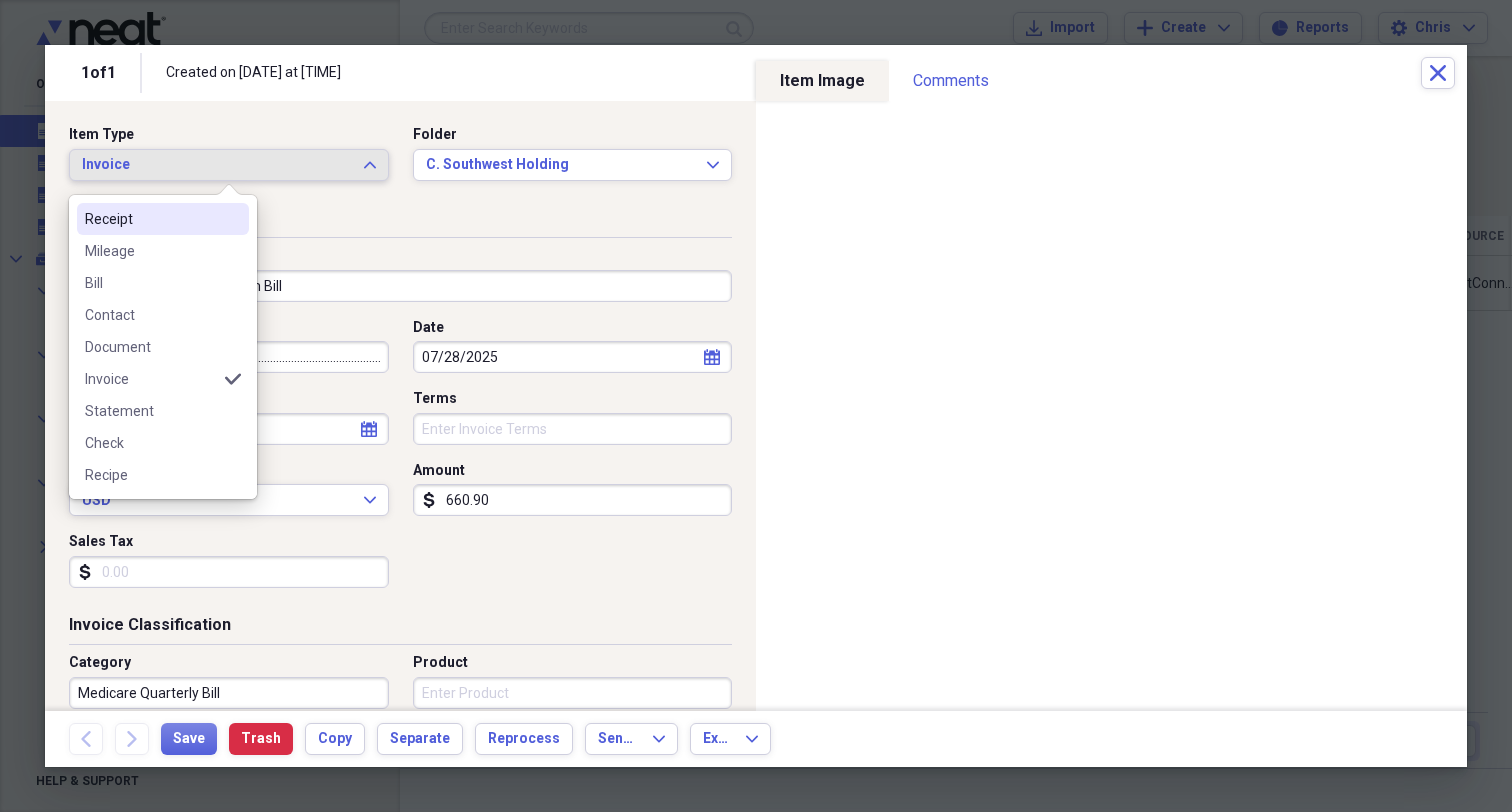 click on "Receipt" at bounding box center [151, 219] 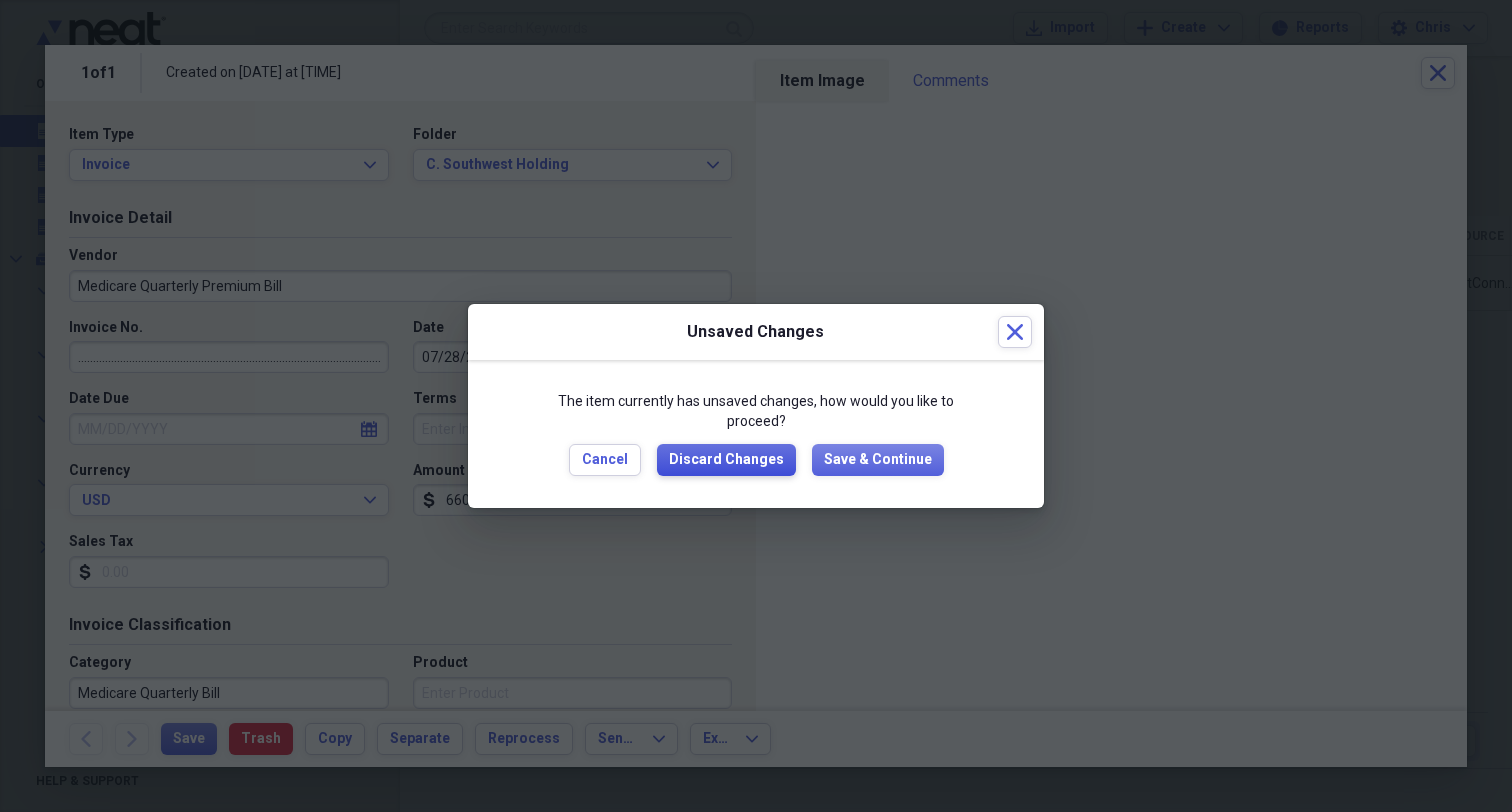 click on "Discard Changes" at bounding box center [726, 460] 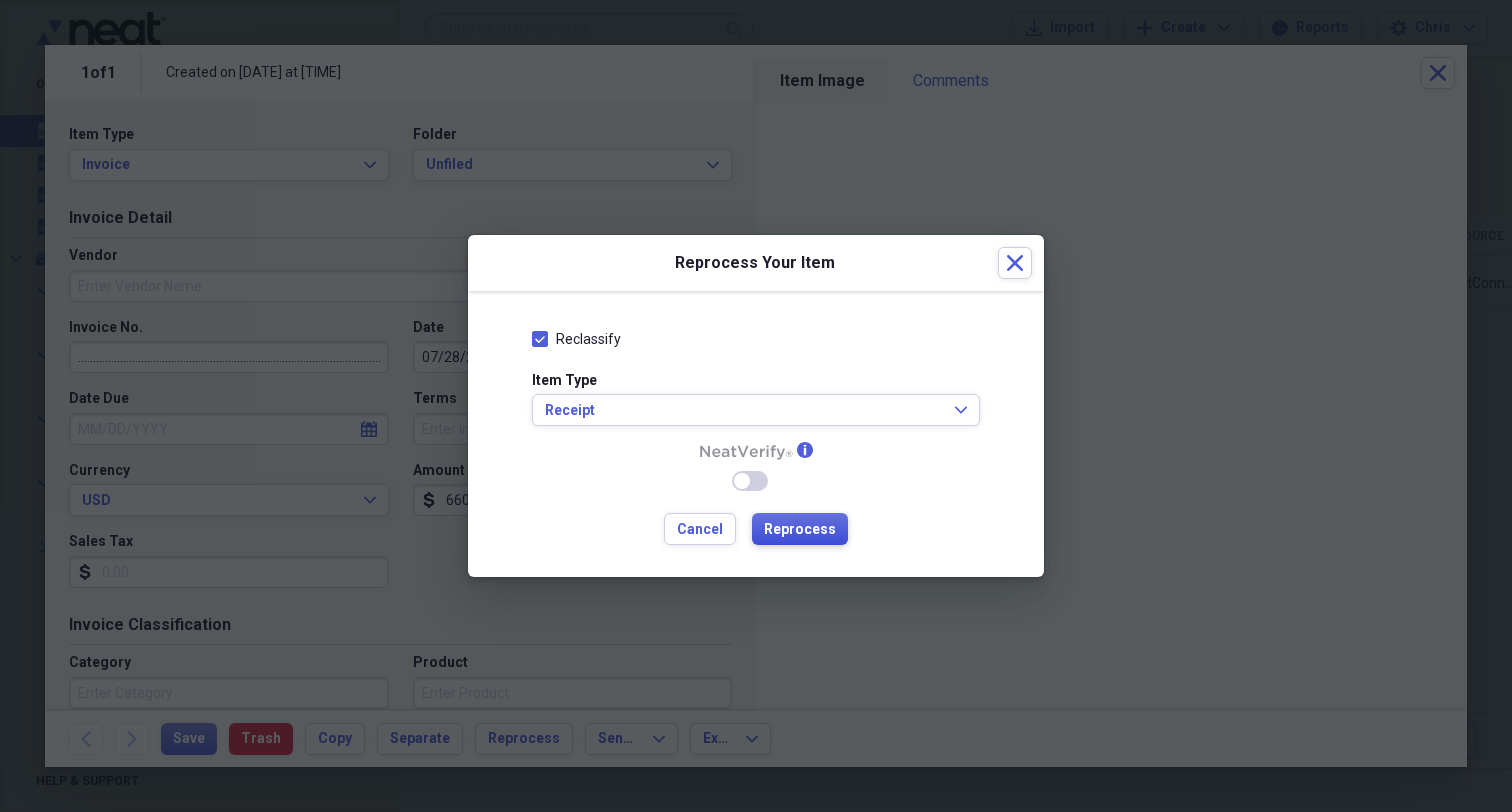 click on "Reprocess" at bounding box center (800, 530) 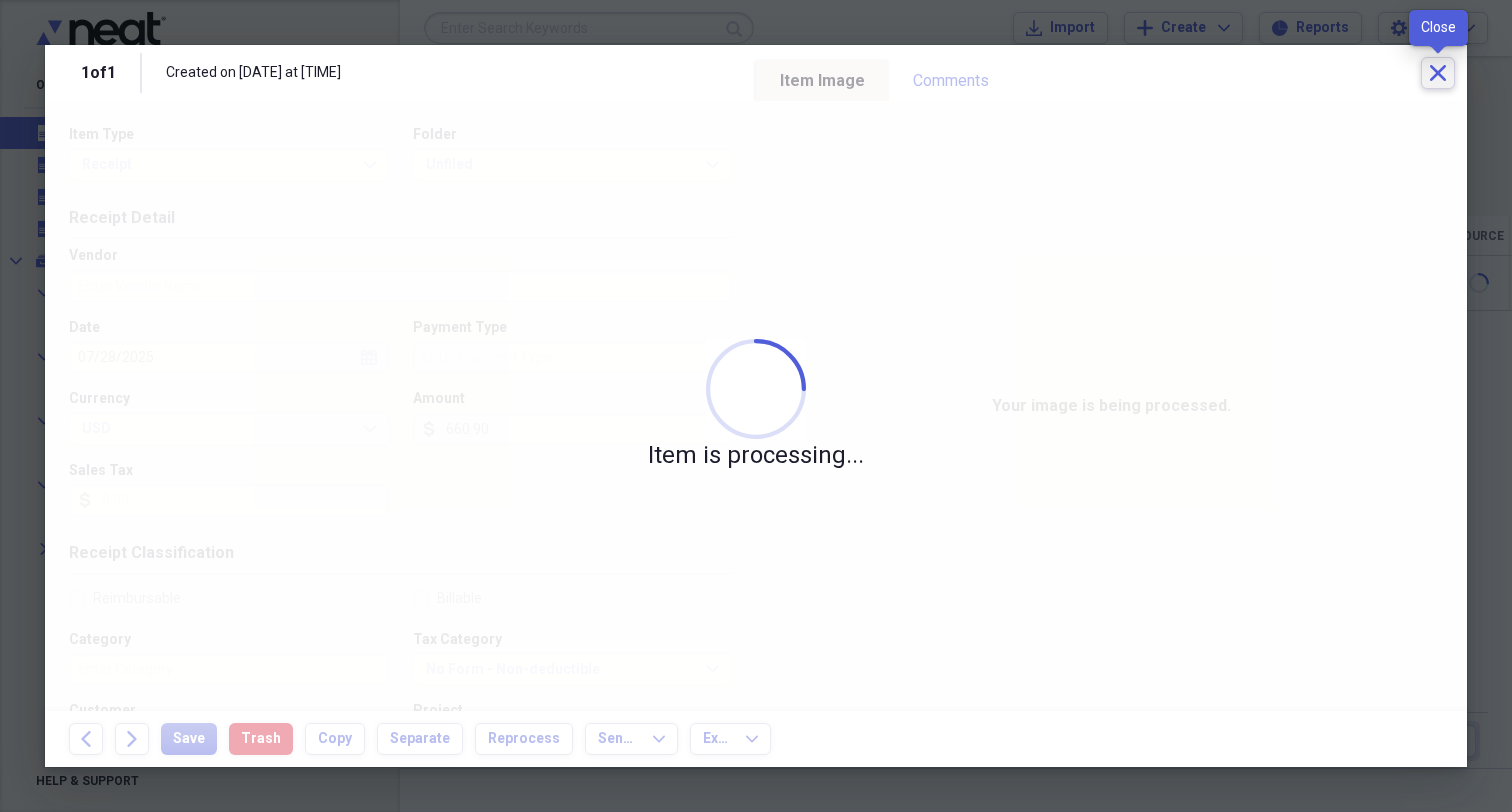 click on "Close" at bounding box center [1438, 73] 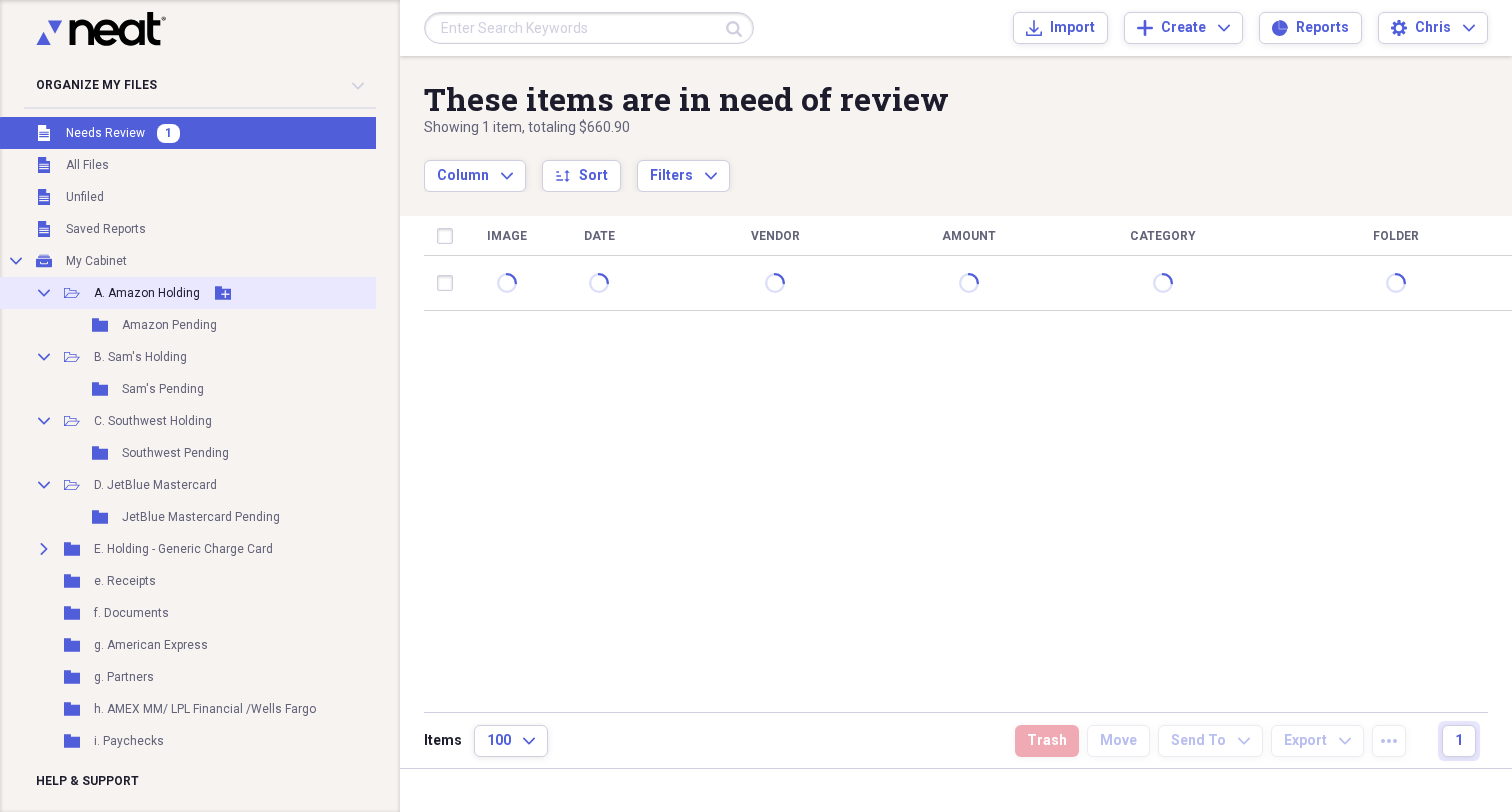 click on "A. Amazon Holding" at bounding box center (147, 293) 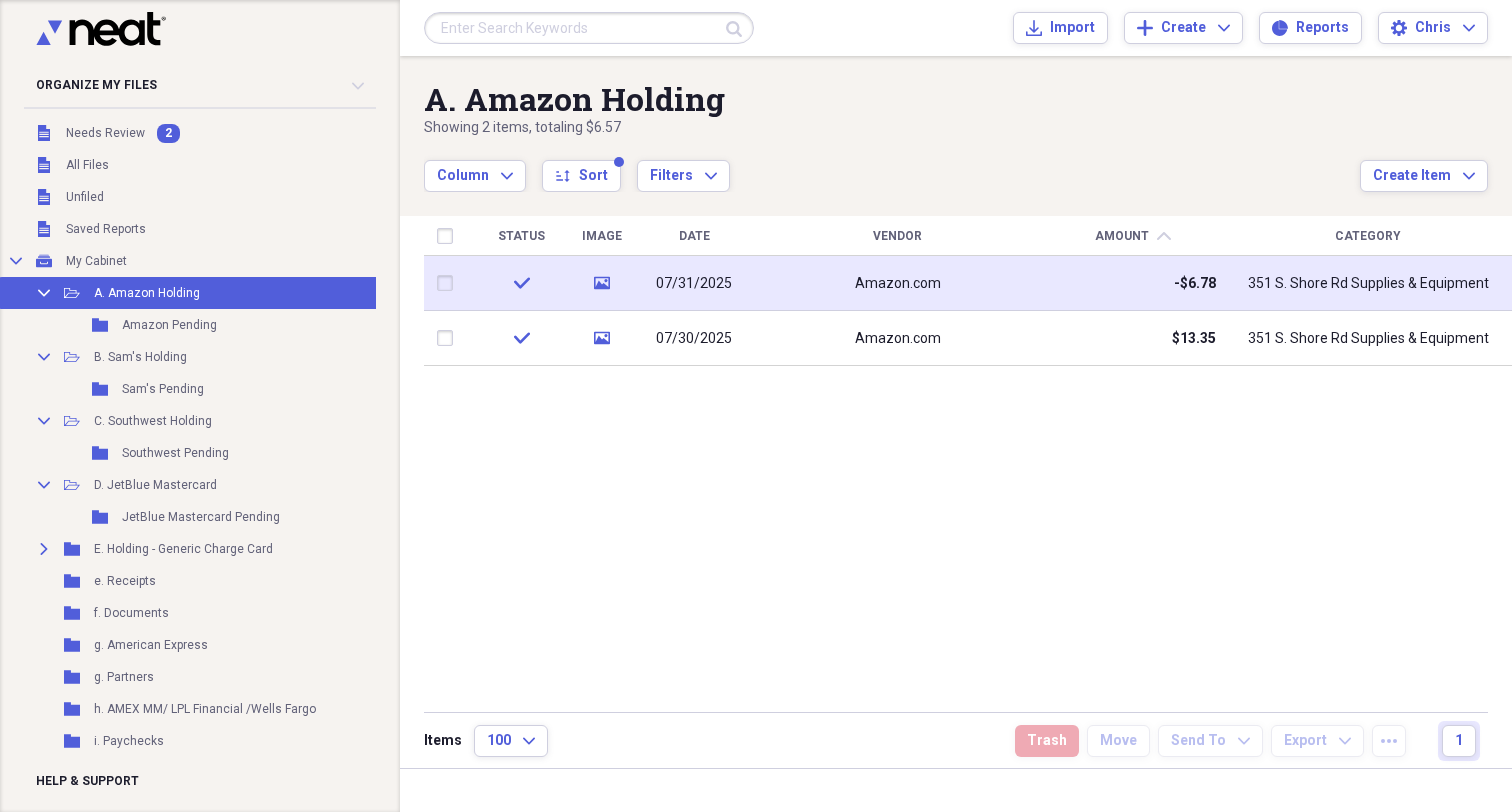 click on "07/31/2025" at bounding box center (694, 284) 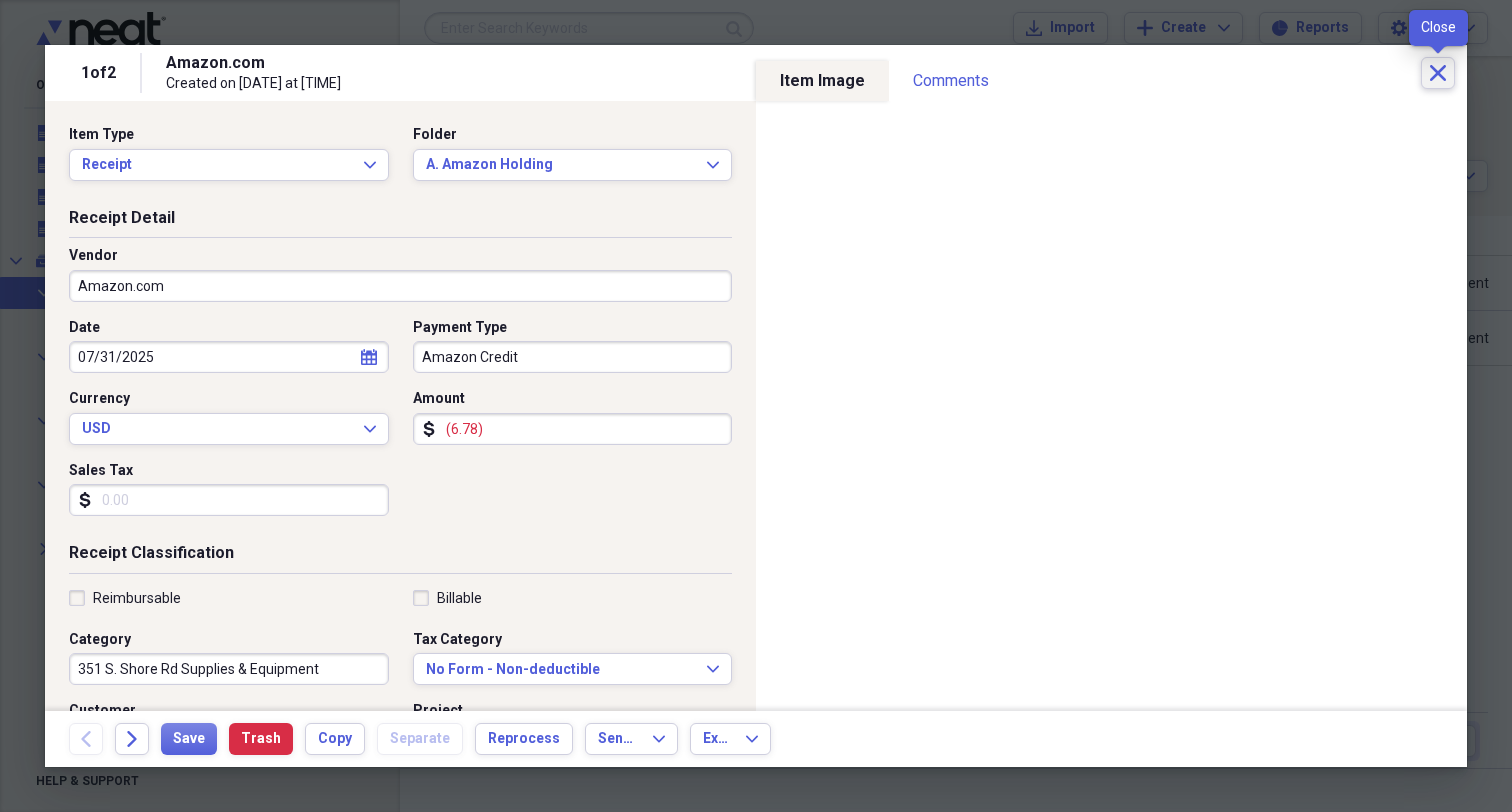 click on "Close" at bounding box center [1438, 73] 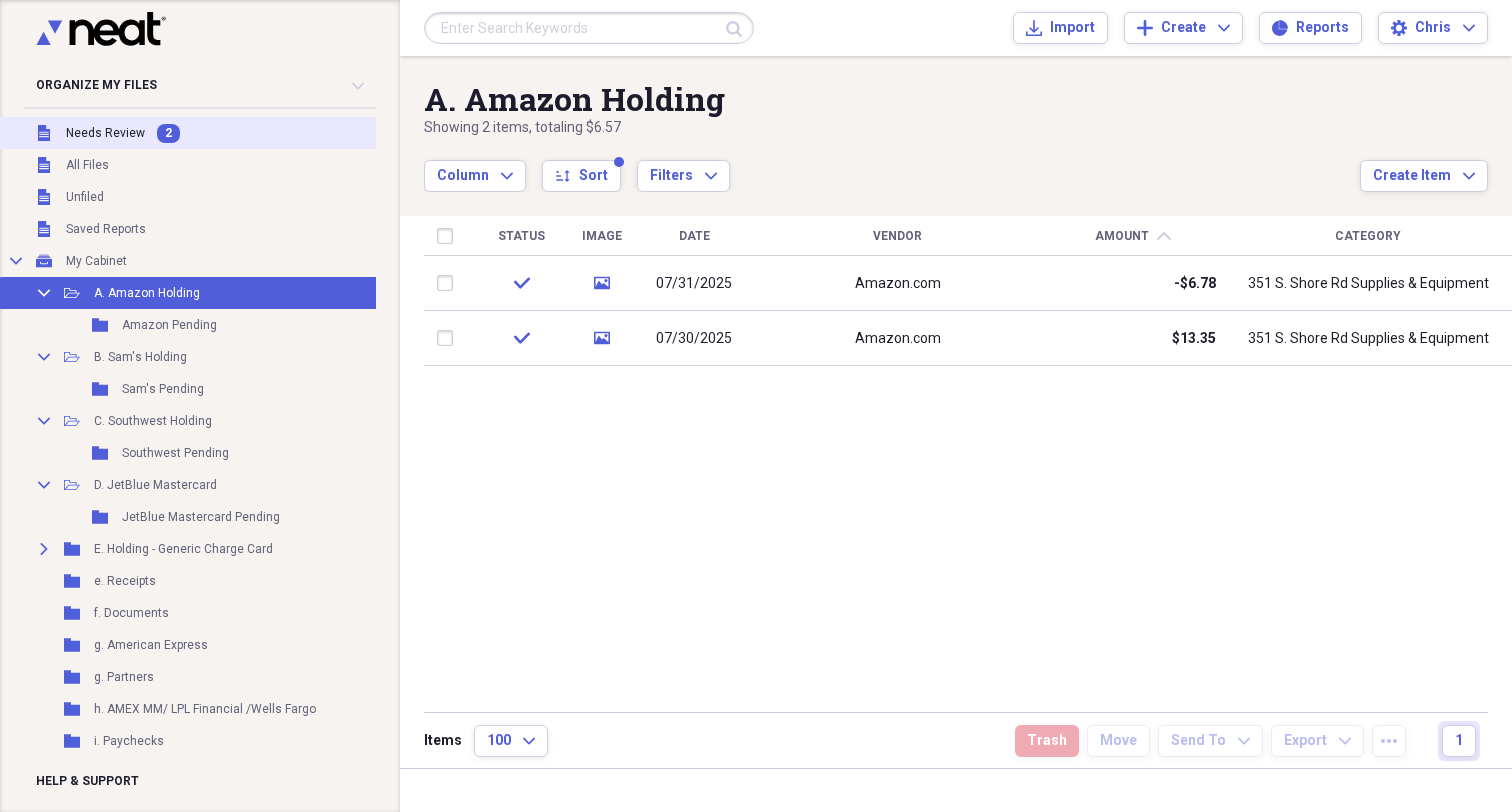 click on "Unfiled Needs Review 2" at bounding box center (188, 133) 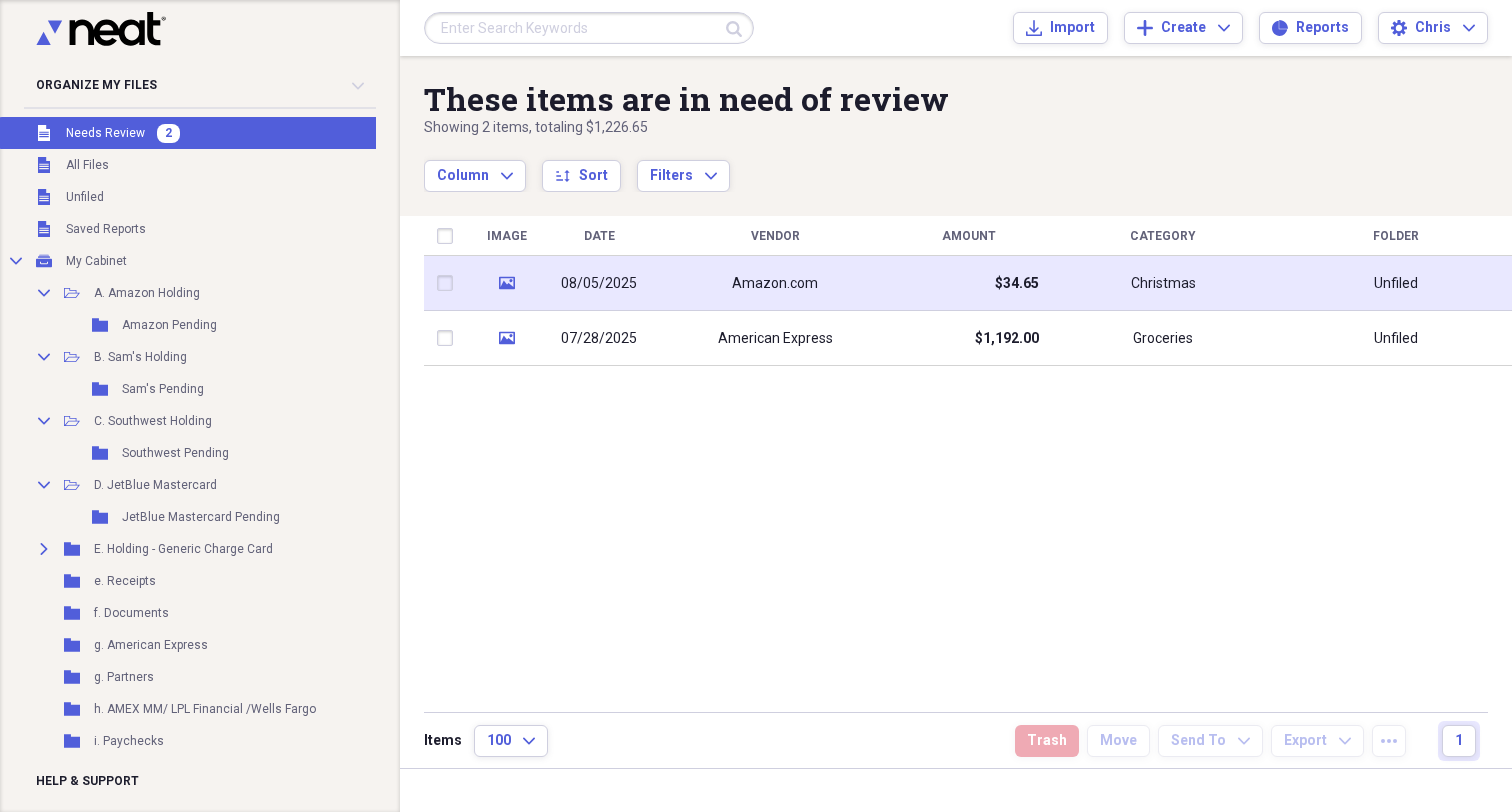 click on "08/05/2025" at bounding box center (599, 284) 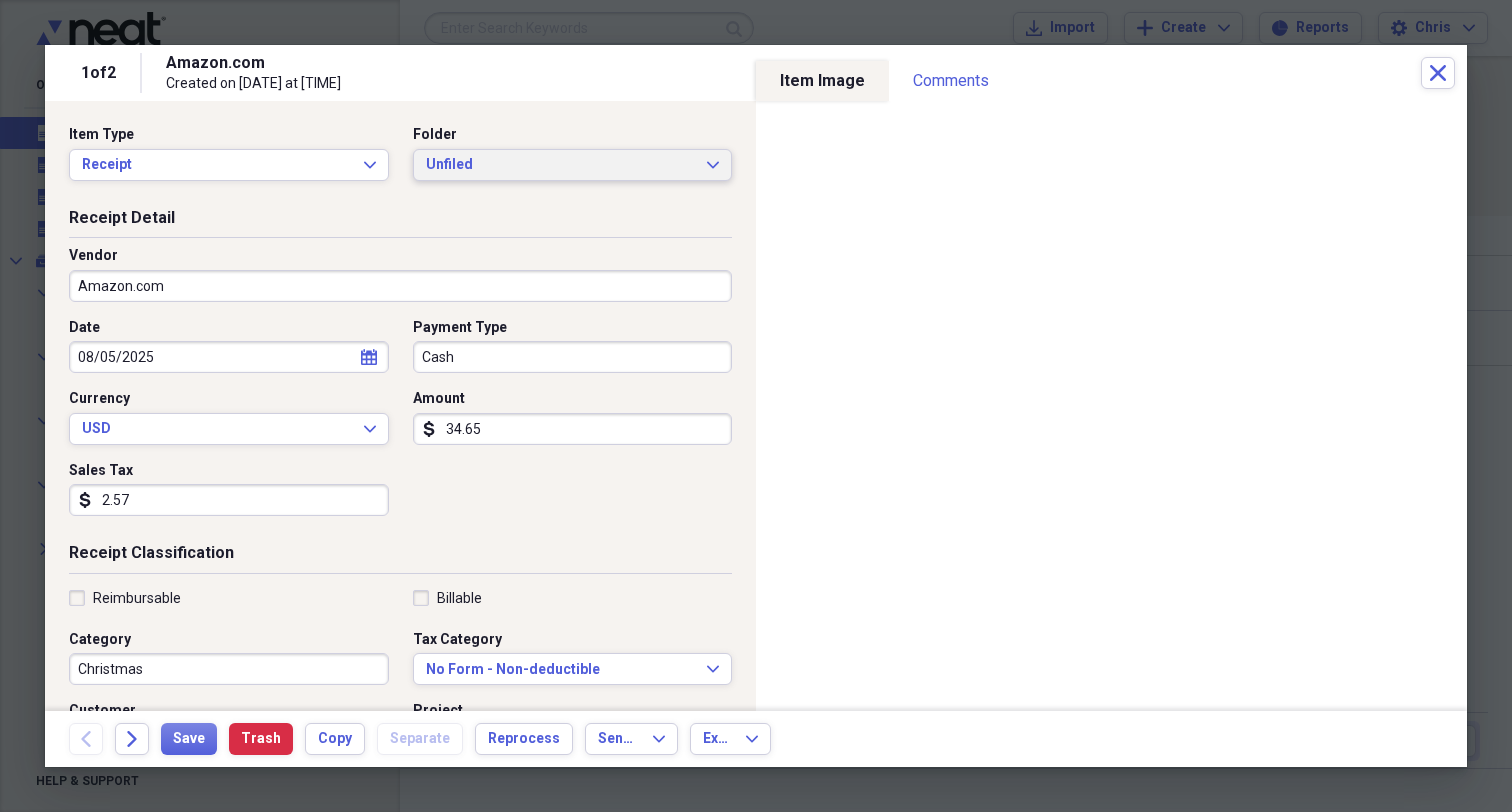 click on "Expand" 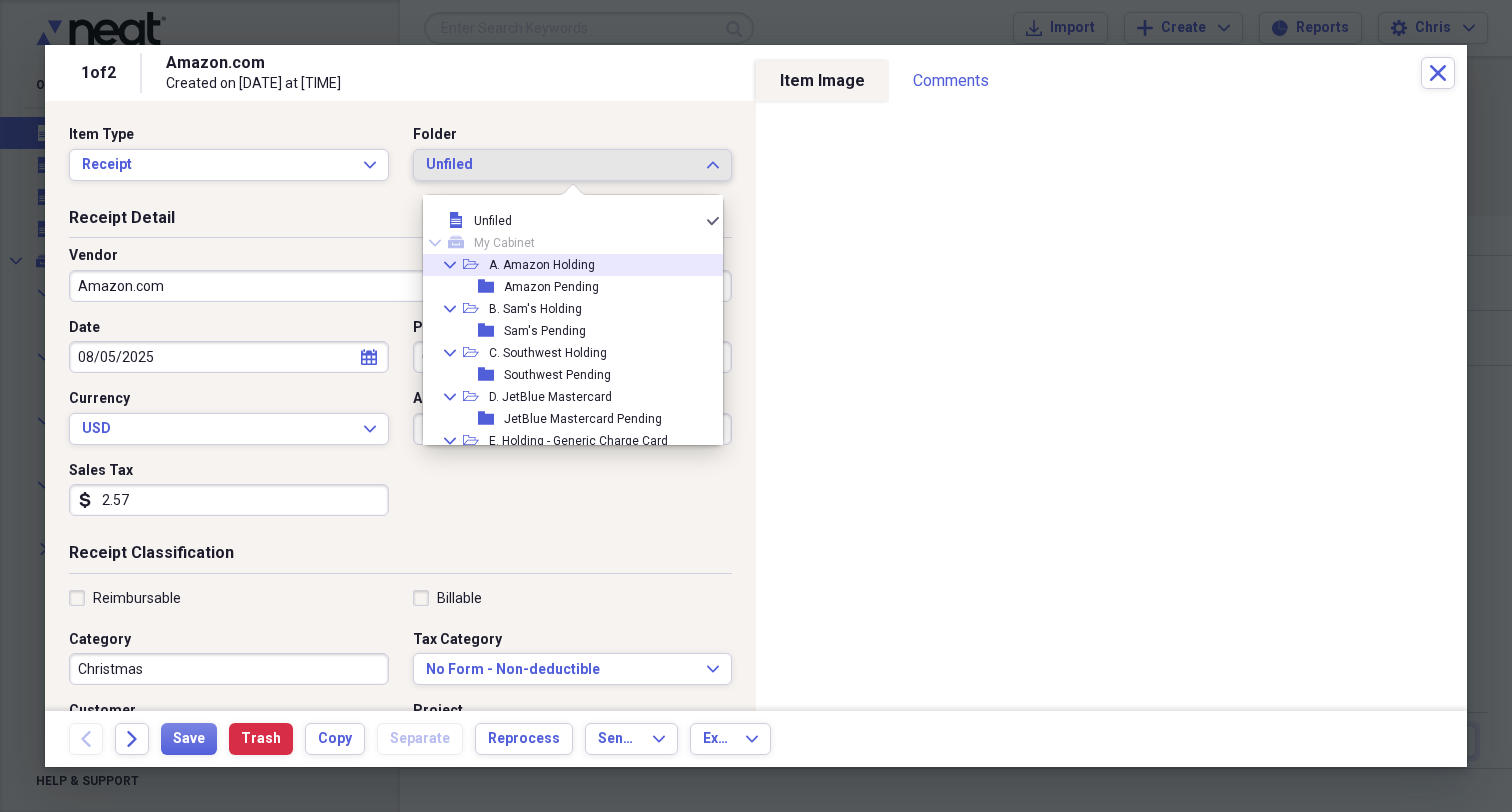 click on "A. Amazon Holding" at bounding box center (542, 265) 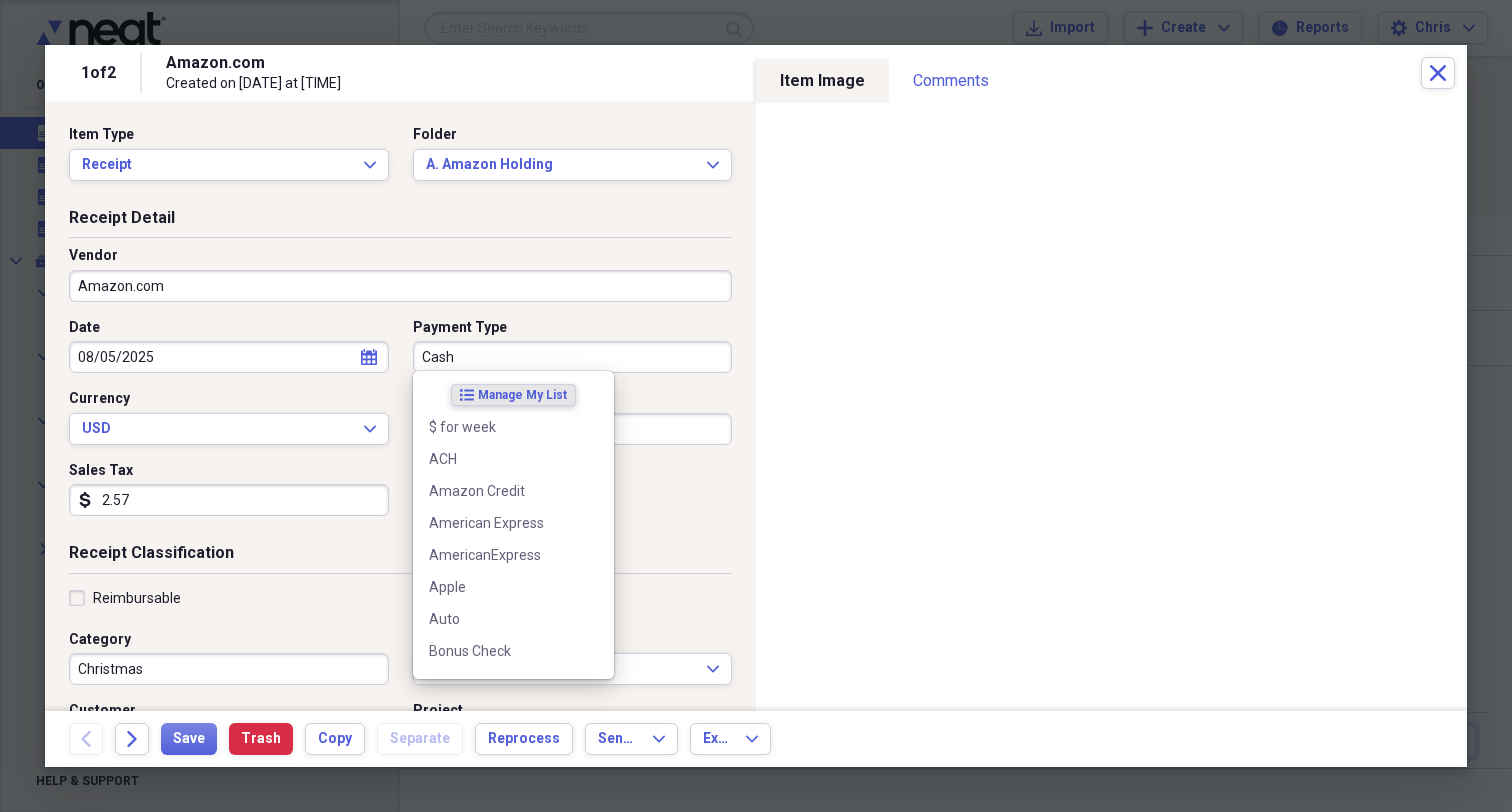 click on "Cash" at bounding box center (573, 357) 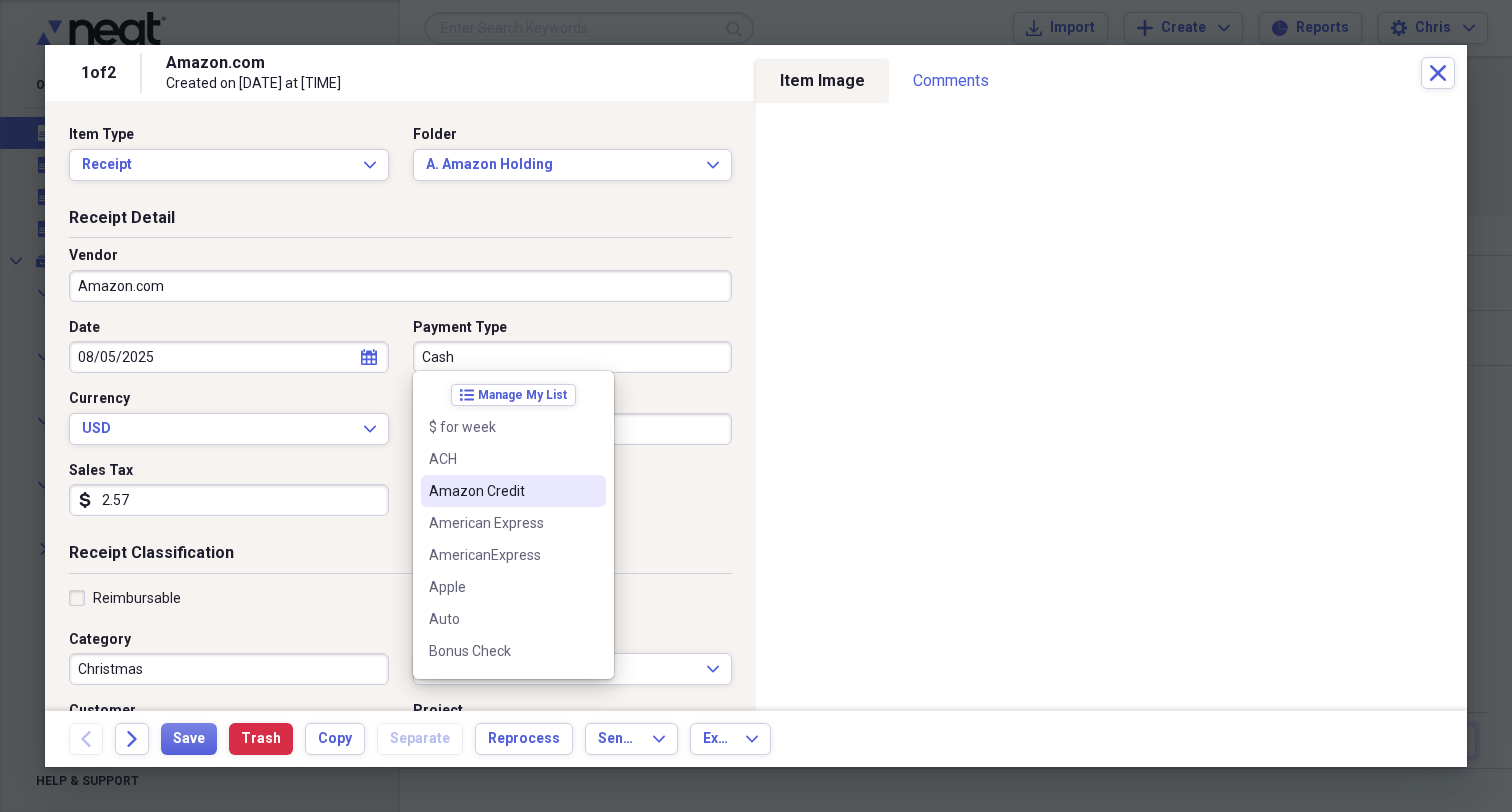 click on "Amazon Credit" at bounding box center [501, 491] 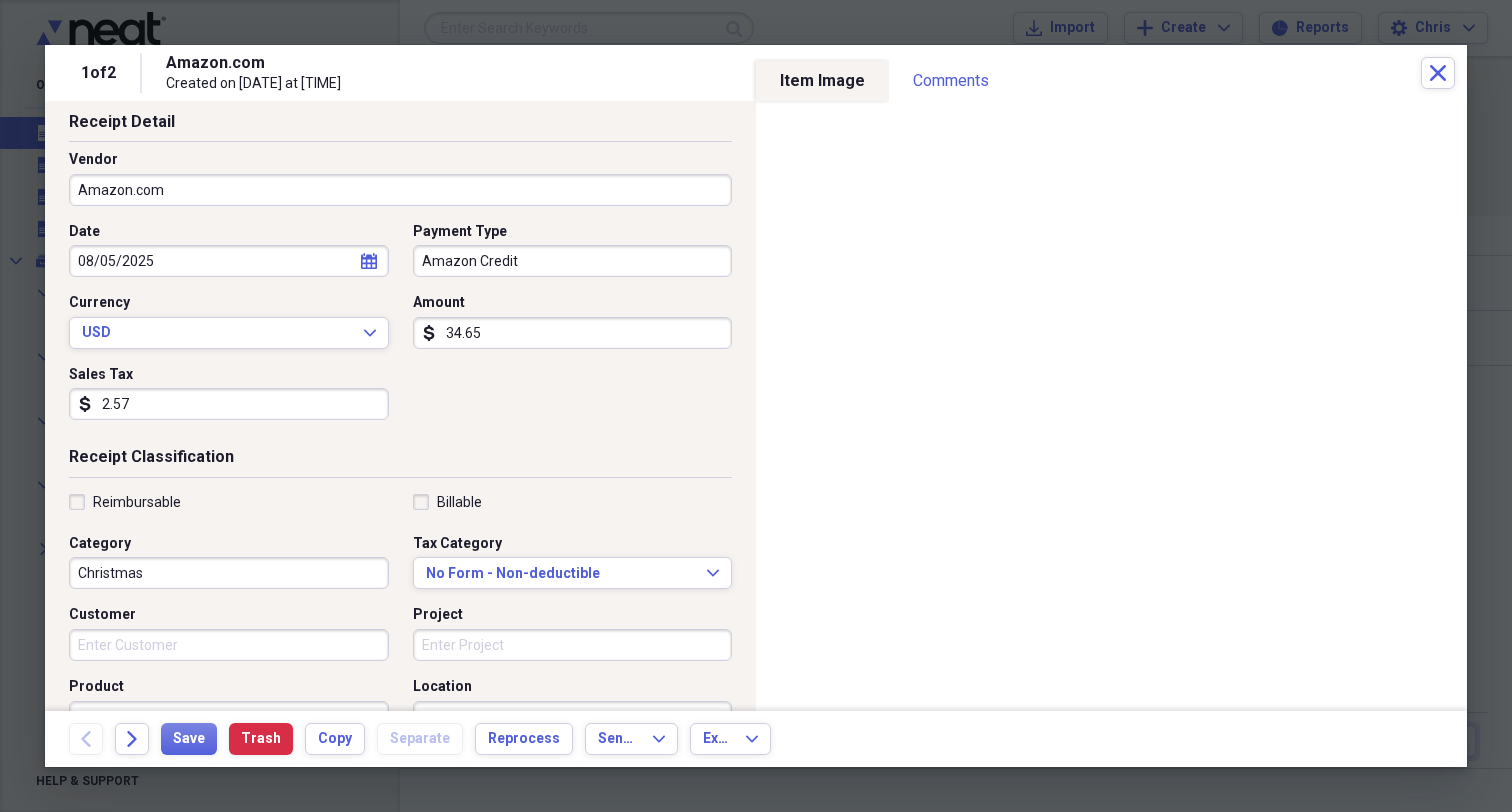 scroll, scrollTop: 99, scrollLeft: 0, axis: vertical 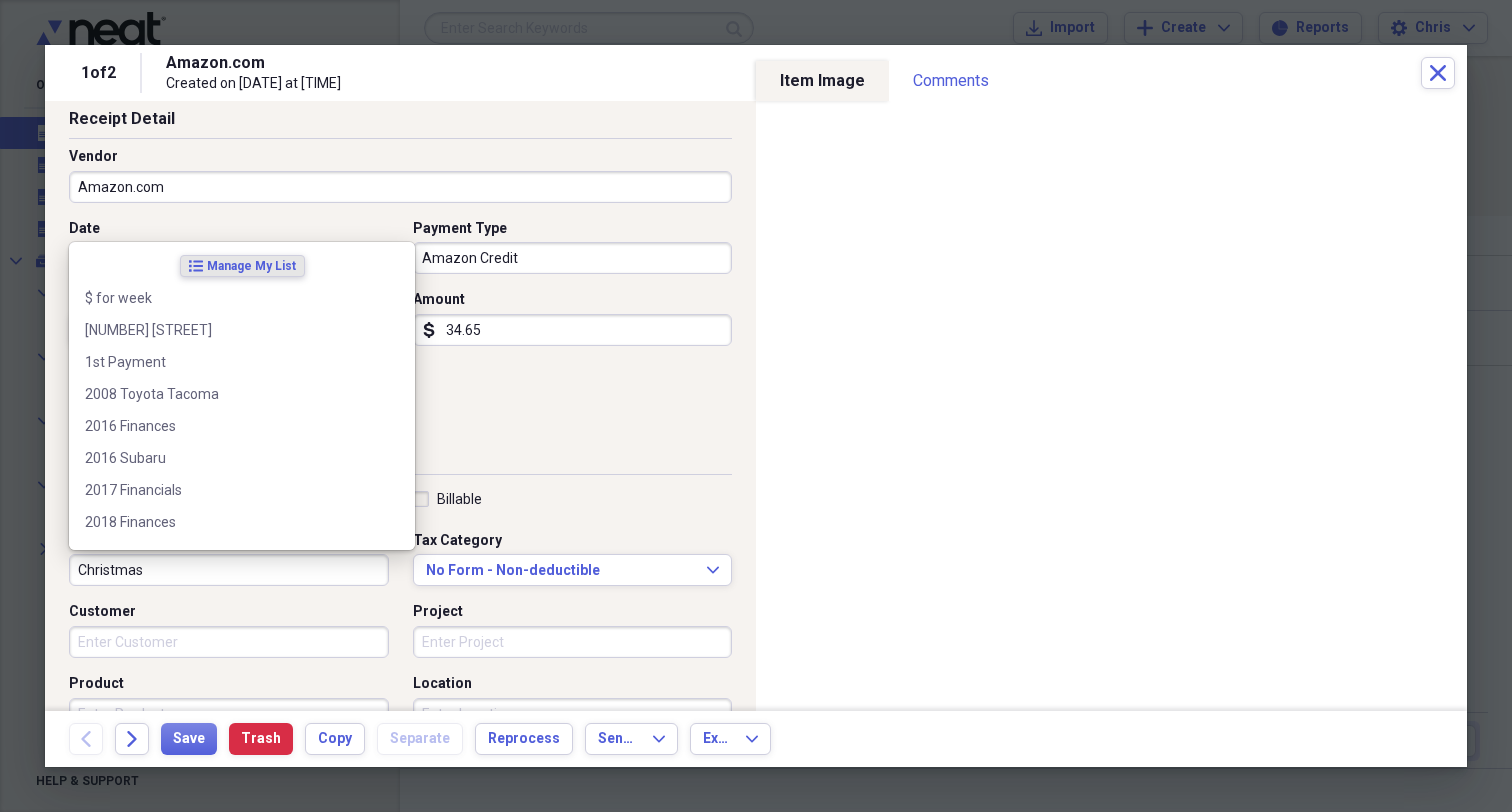 drag, startPoint x: 189, startPoint y: 575, endPoint x: 0, endPoint y: 540, distance: 192.21342 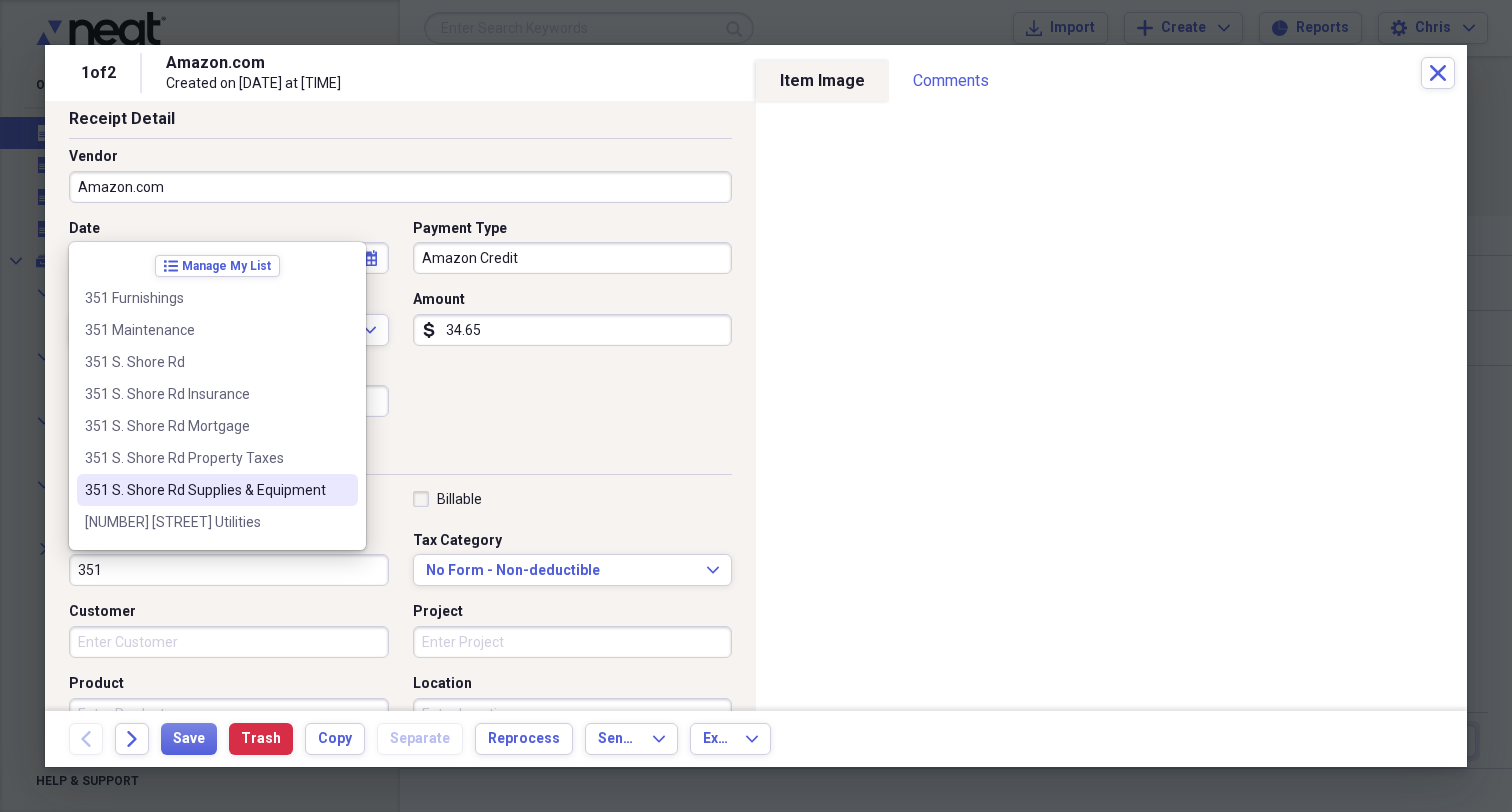 click on "351 S. Shore Rd Supplies & Equipment" at bounding box center (205, 490) 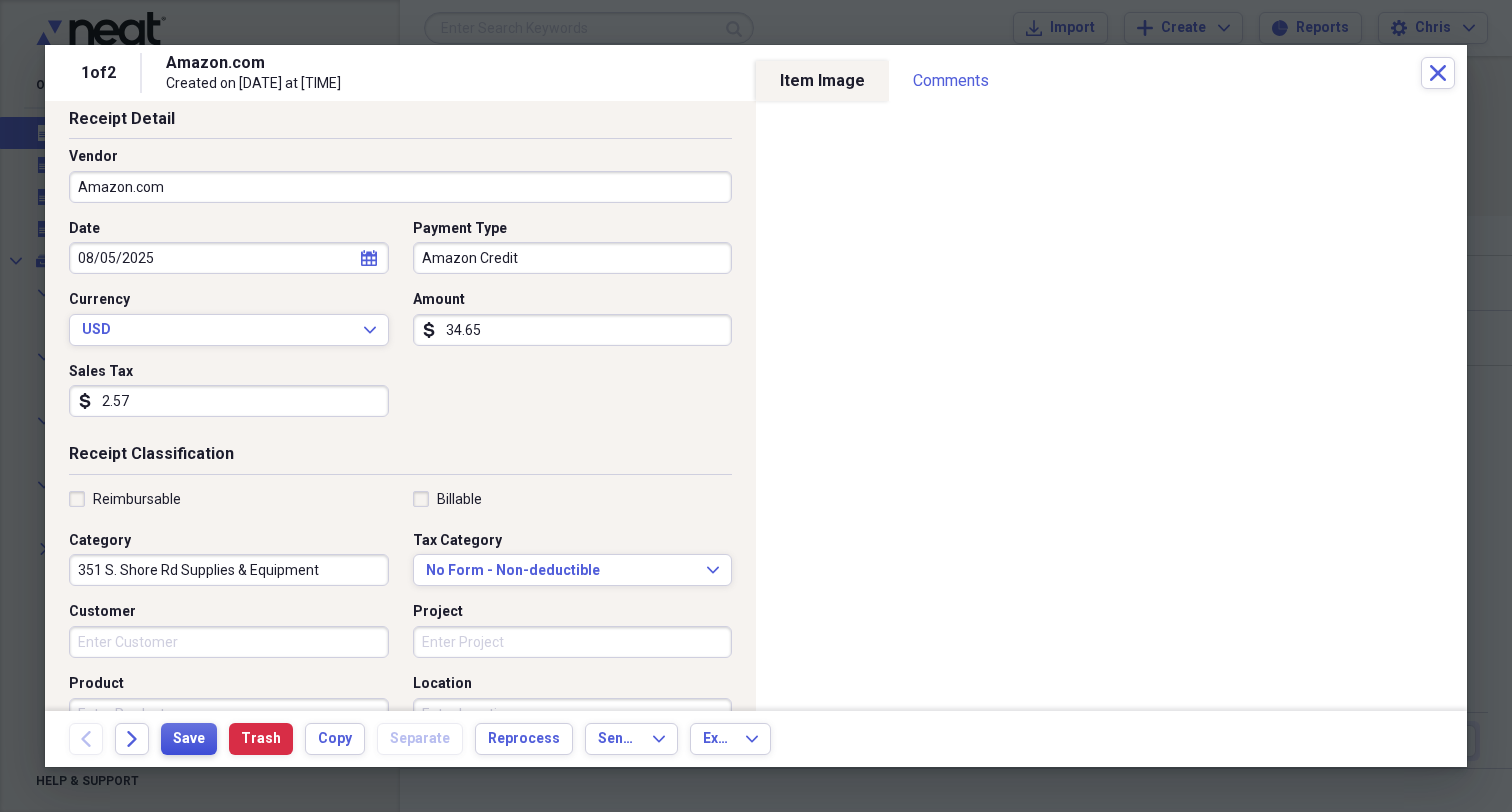 click on "Save" at bounding box center (189, 739) 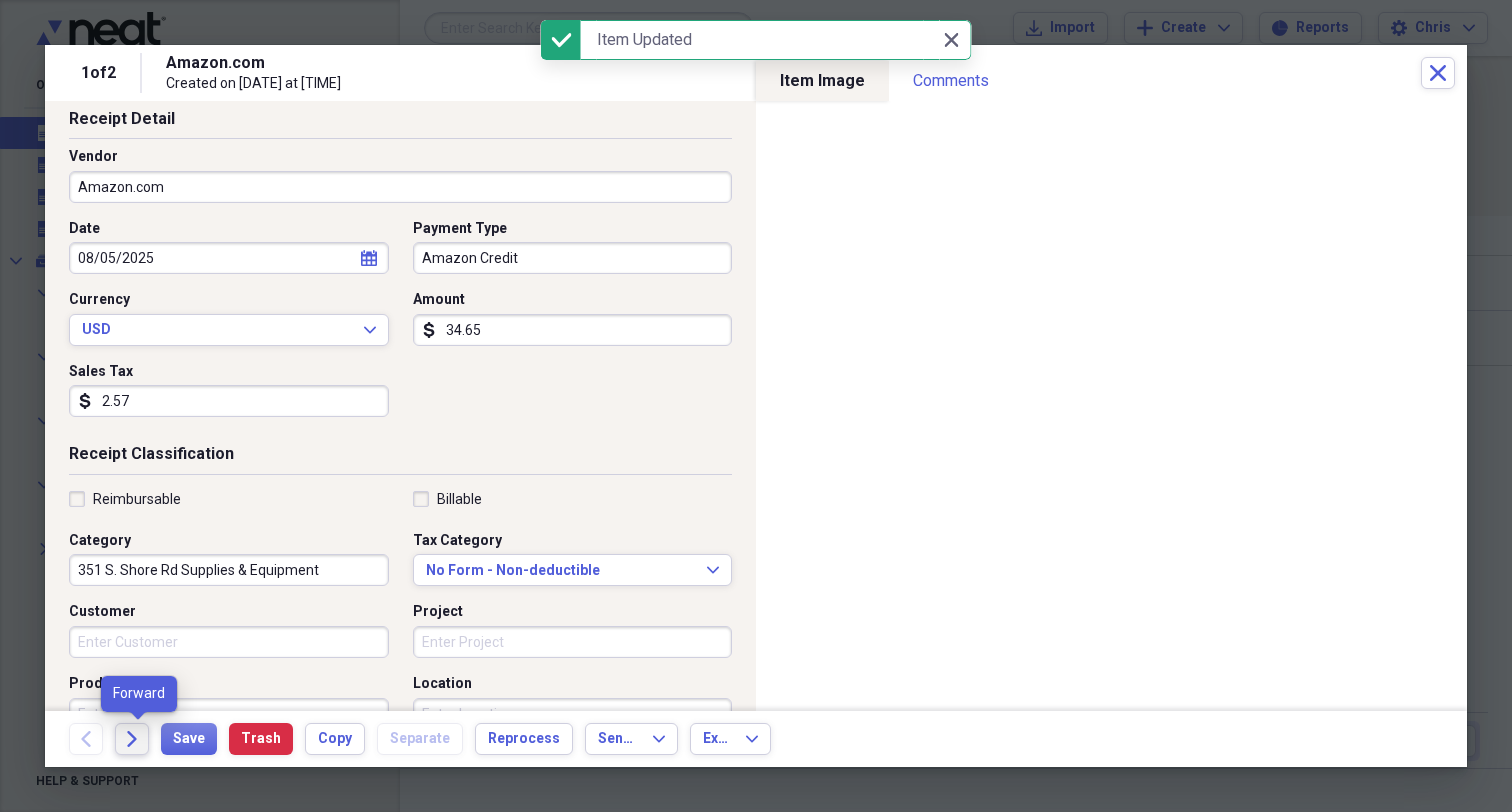 click on "Forward" 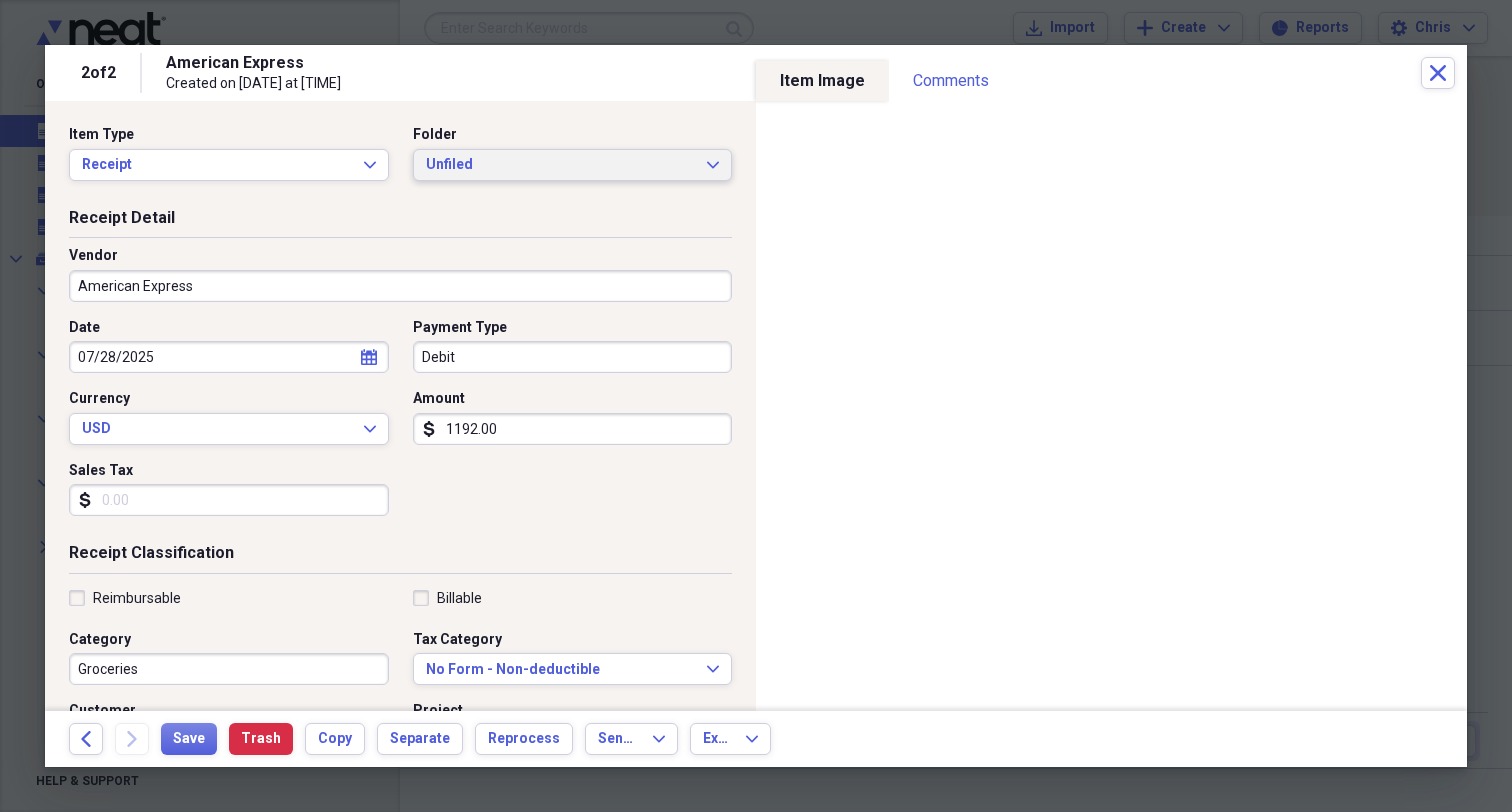 click on "Expand" 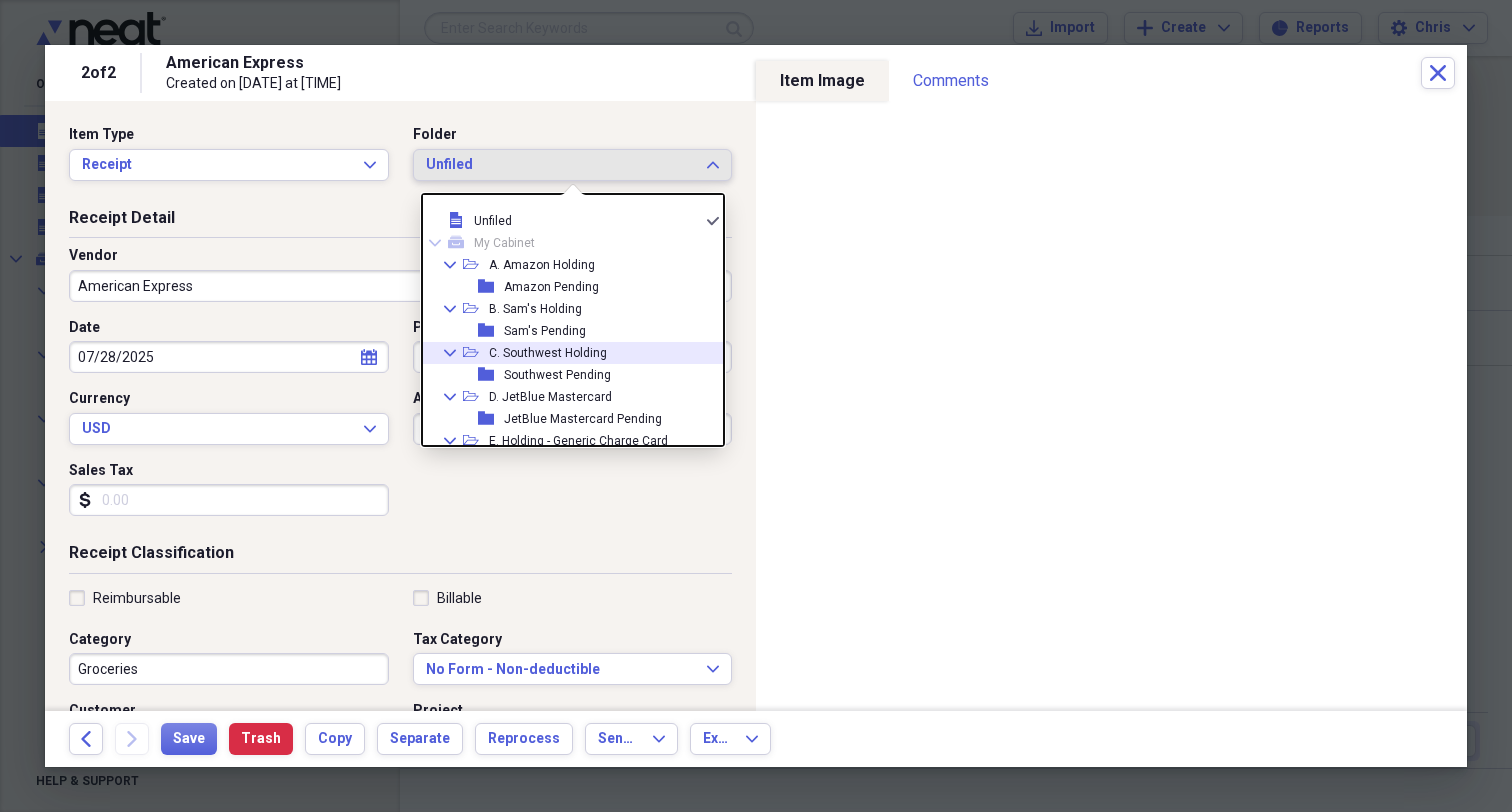 click on "C. Southwest Holding" at bounding box center [548, 353] 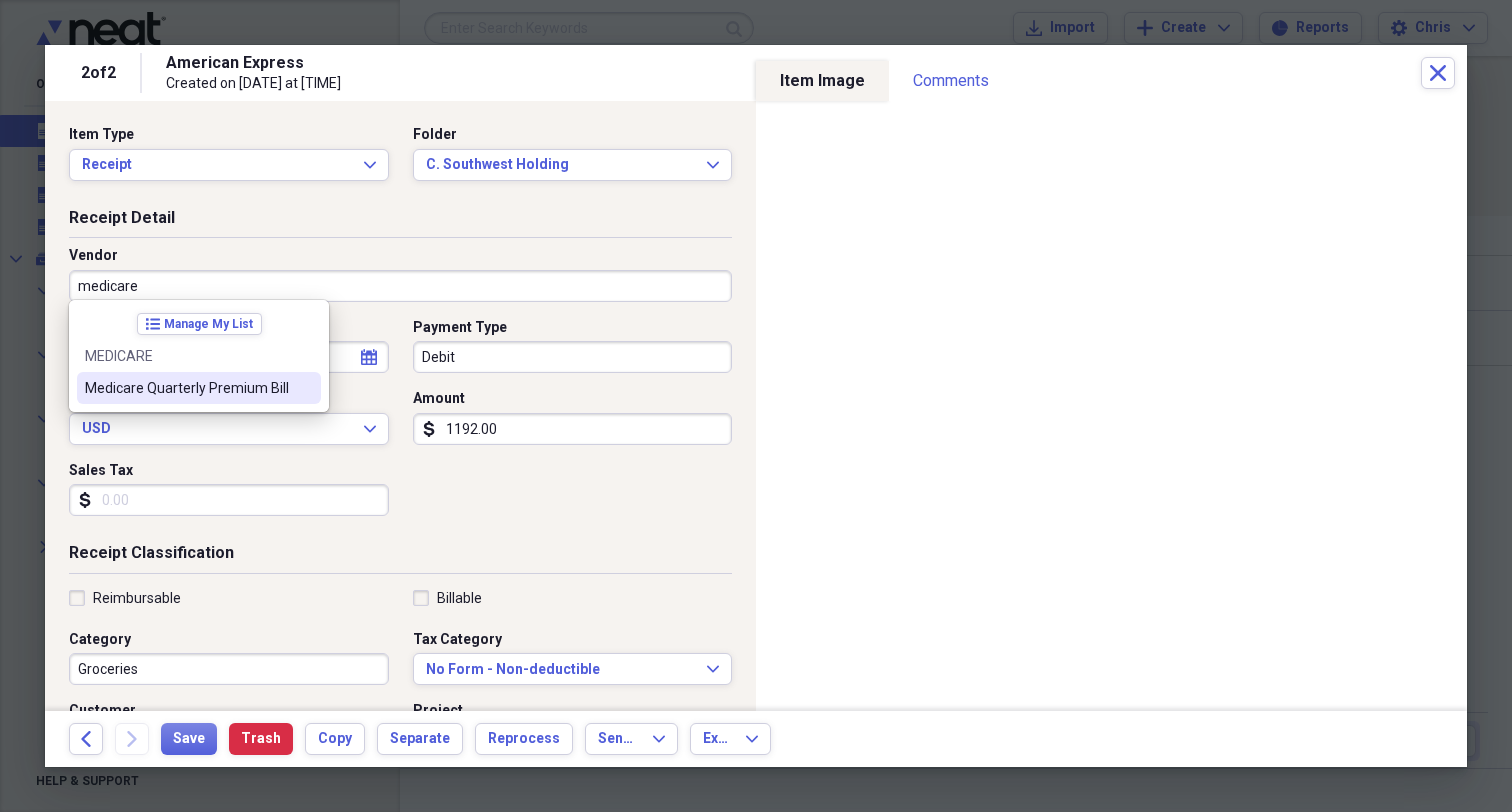 click on "Medicare Quarterly Premium Bill" at bounding box center [187, 388] 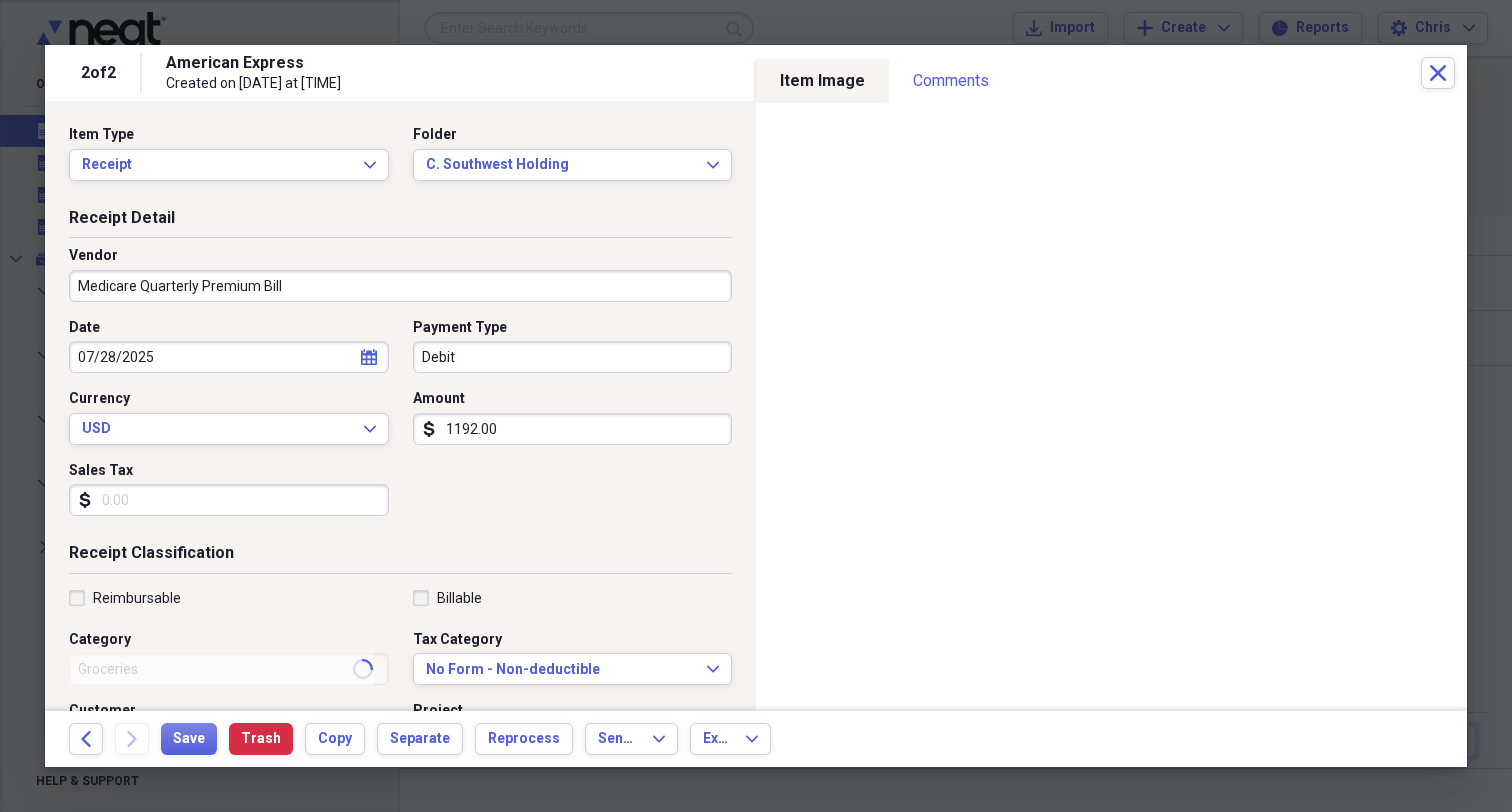 type on "Medicare Quarterly Bill" 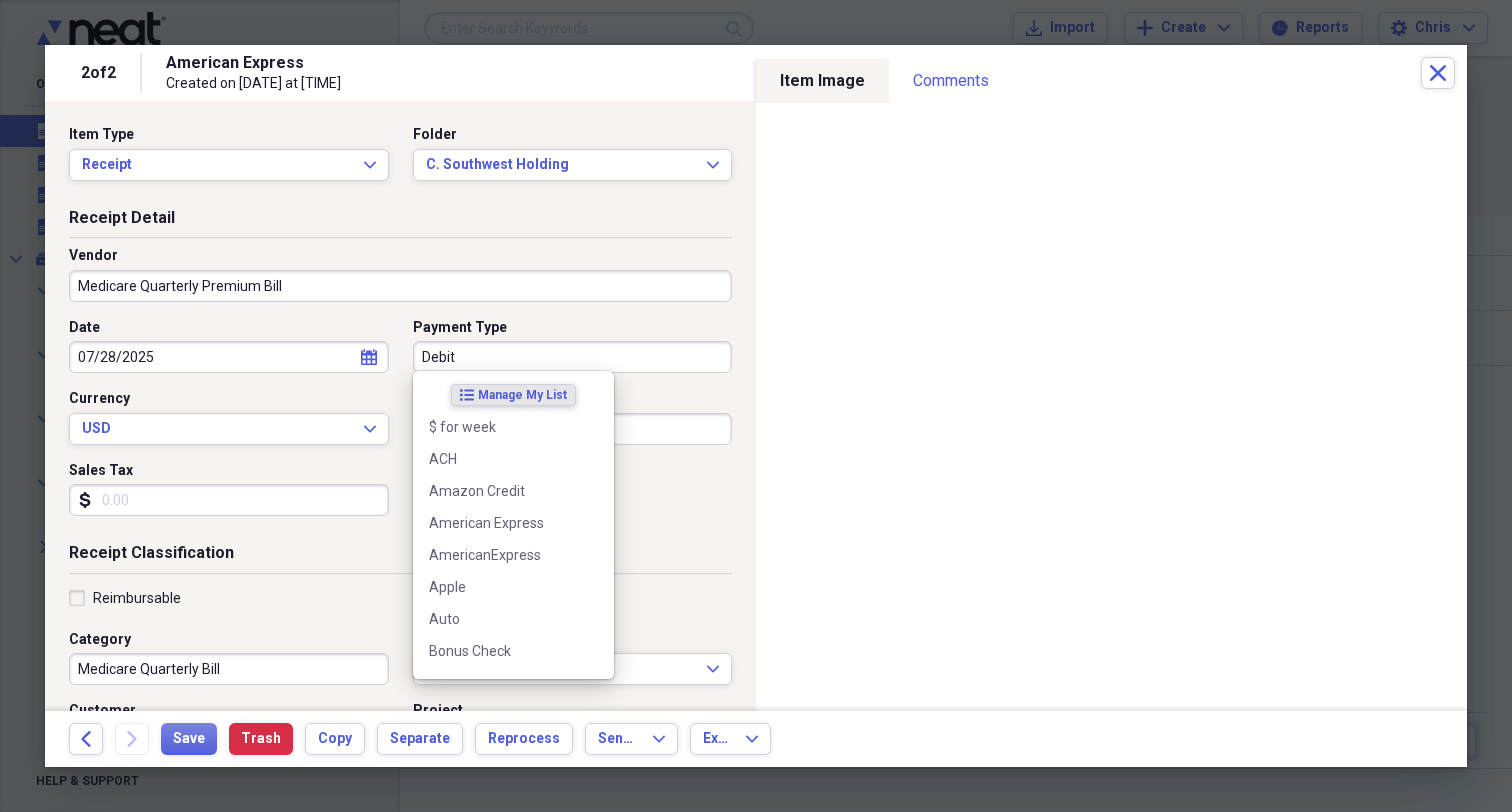 click on "Debit" at bounding box center (573, 357) 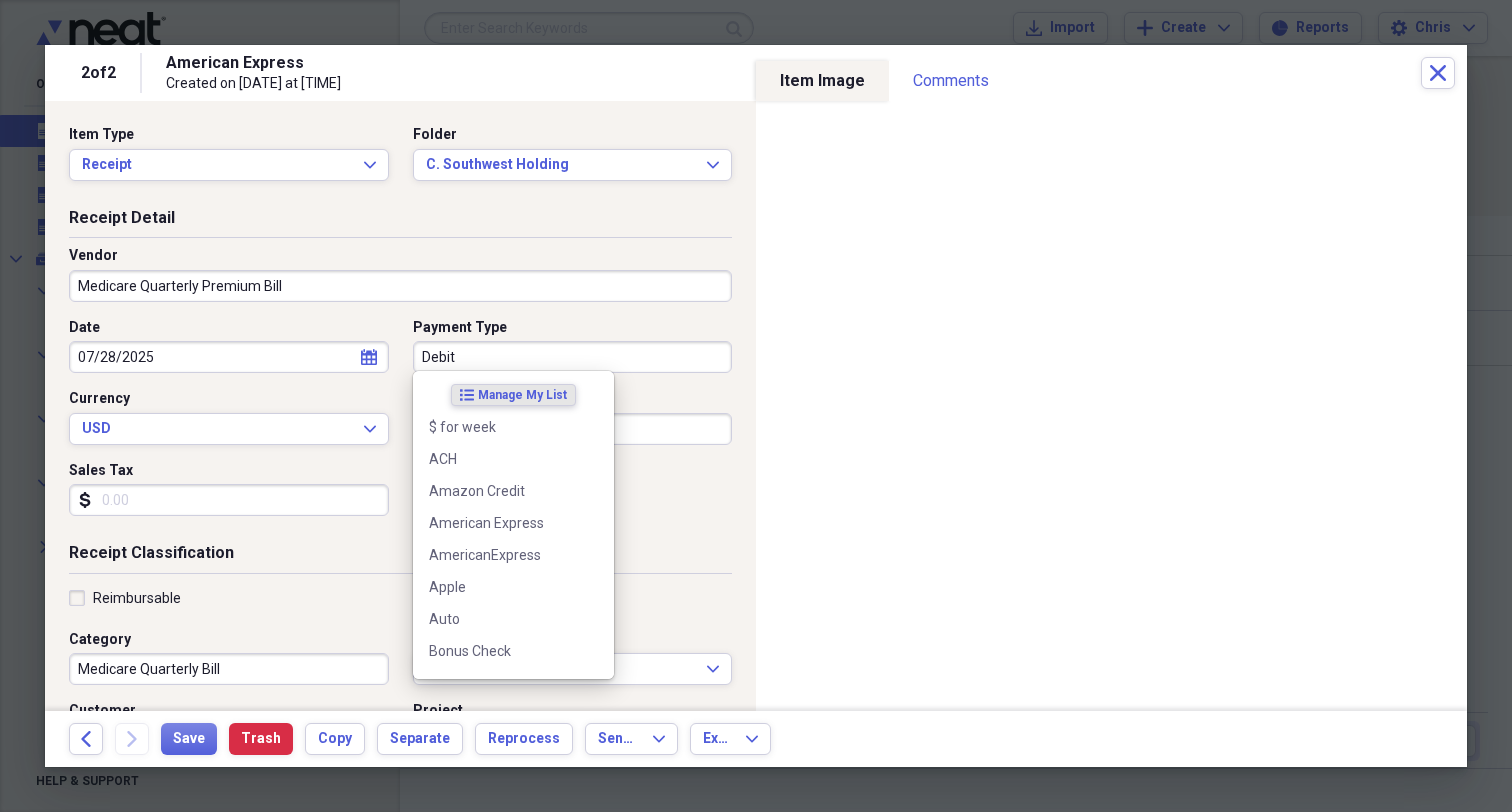 drag, startPoint x: 514, startPoint y: 355, endPoint x: 280, endPoint y: 352, distance: 234.01923 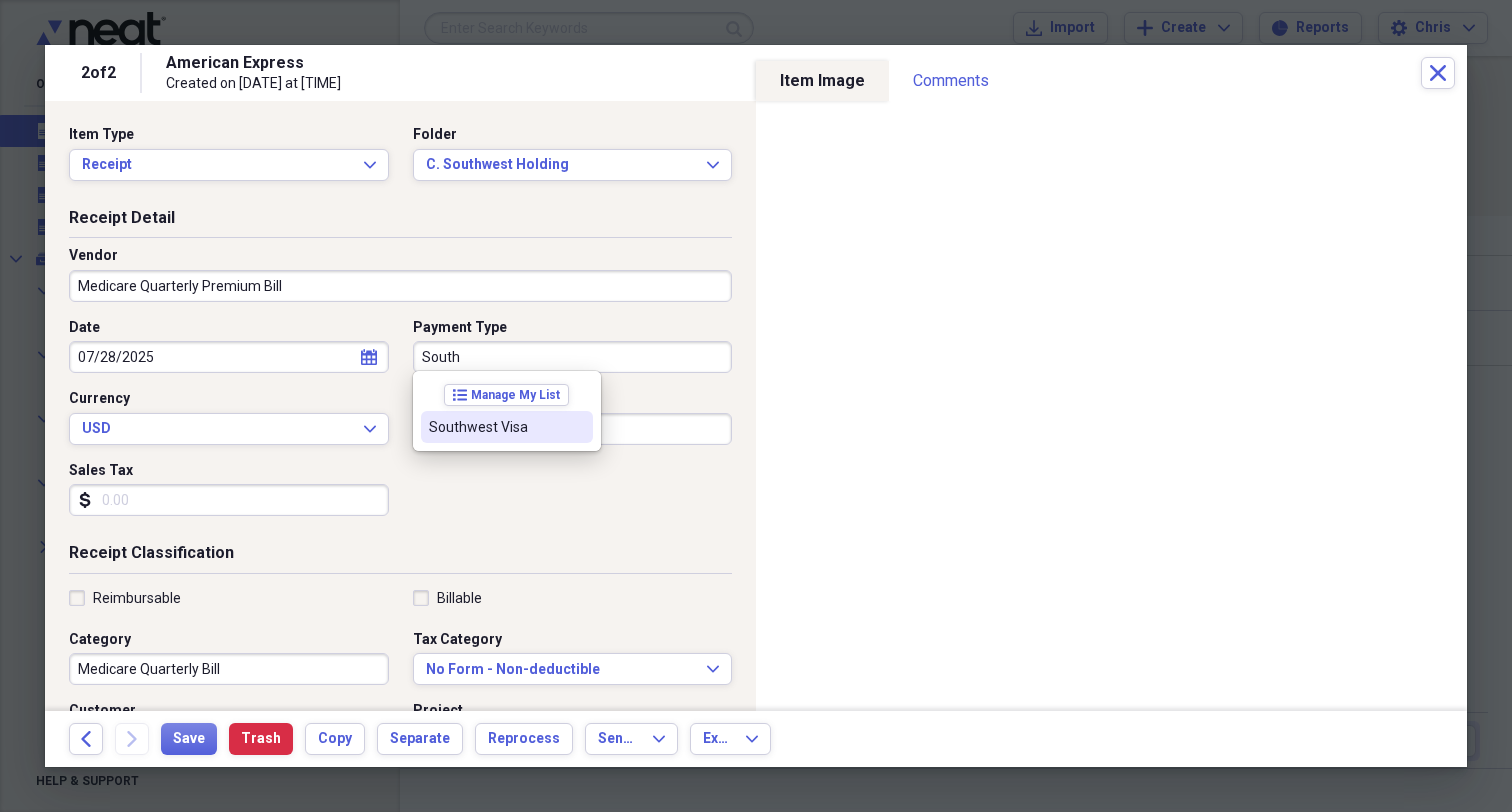 drag, startPoint x: 280, startPoint y: 353, endPoint x: 451, endPoint y: 432, distance: 188.36667 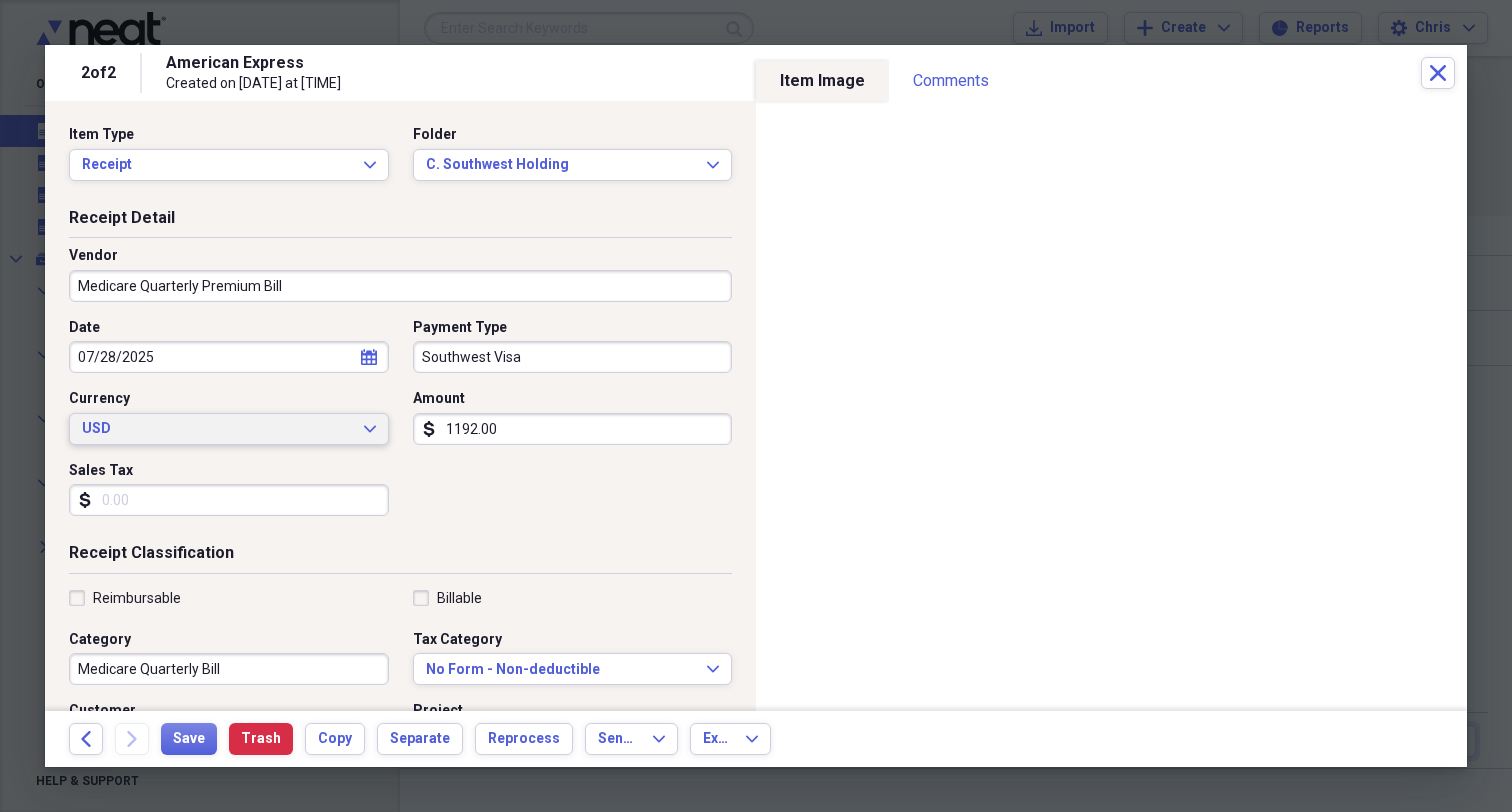 drag, startPoint x: 514, startPoint y: 428, endPoint x: 299, endPoint y: 430, distance: 215.00931 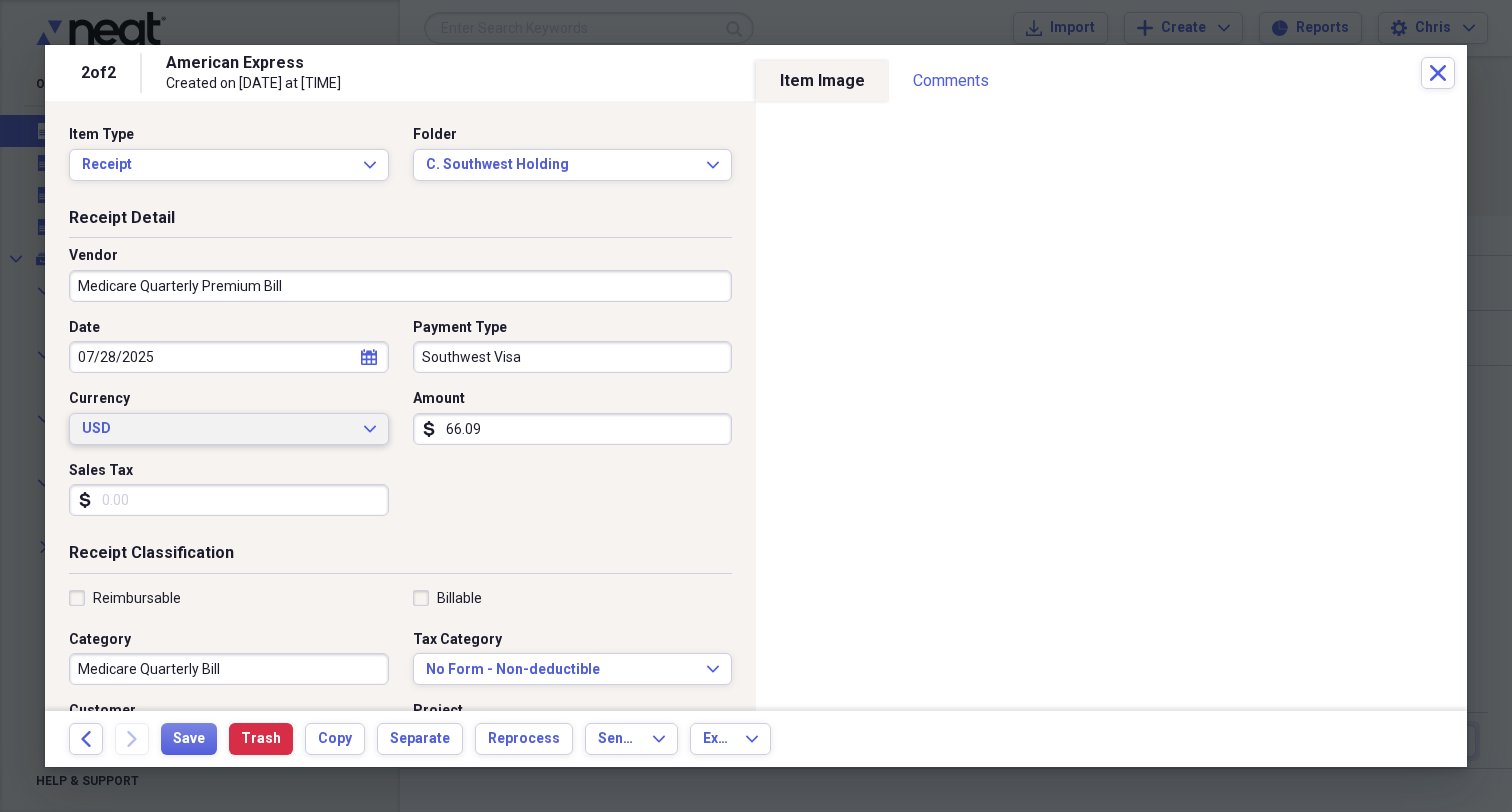 type on "660.90" 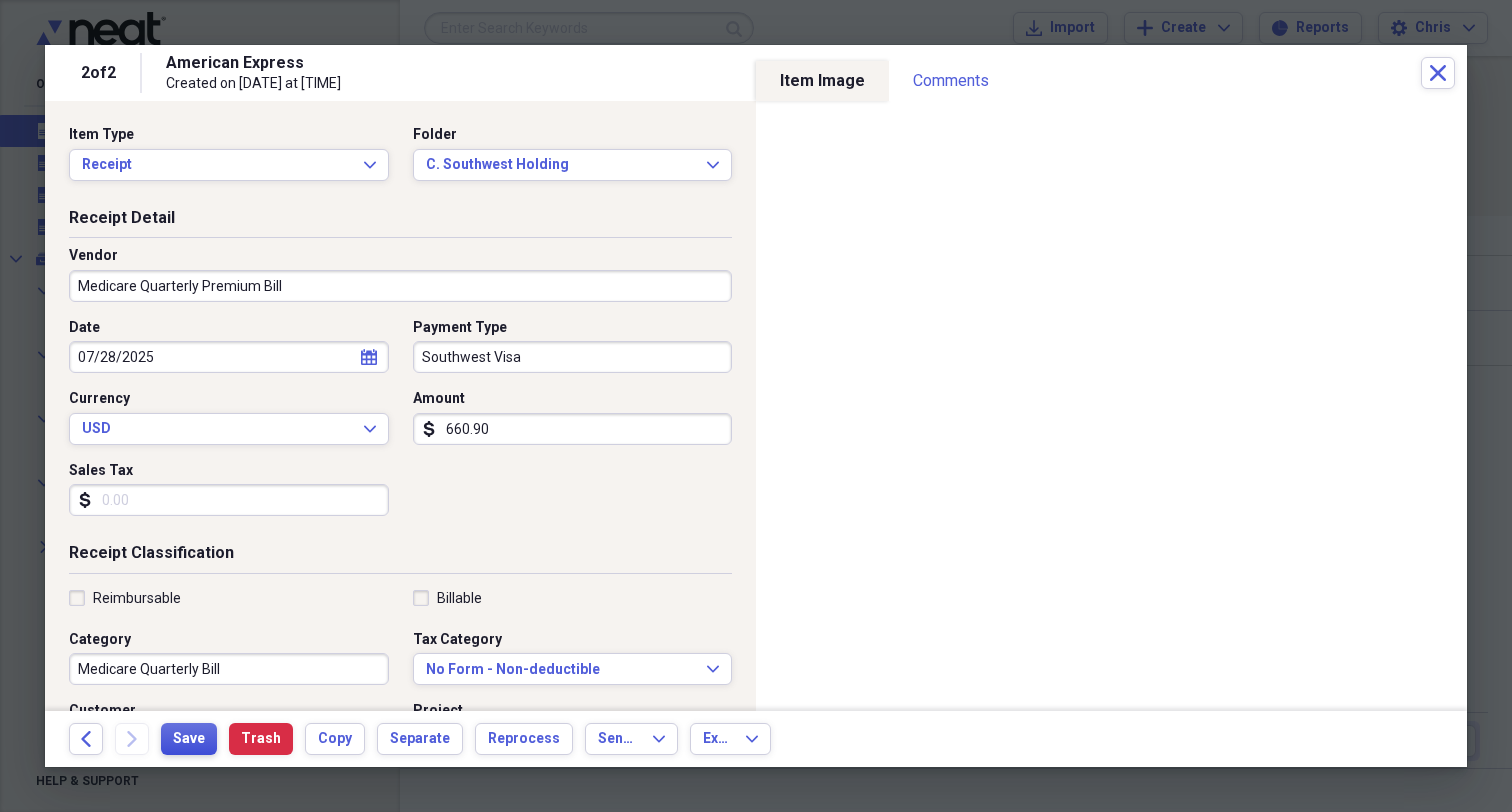 click on "Save" at bounding box center (189, 739) 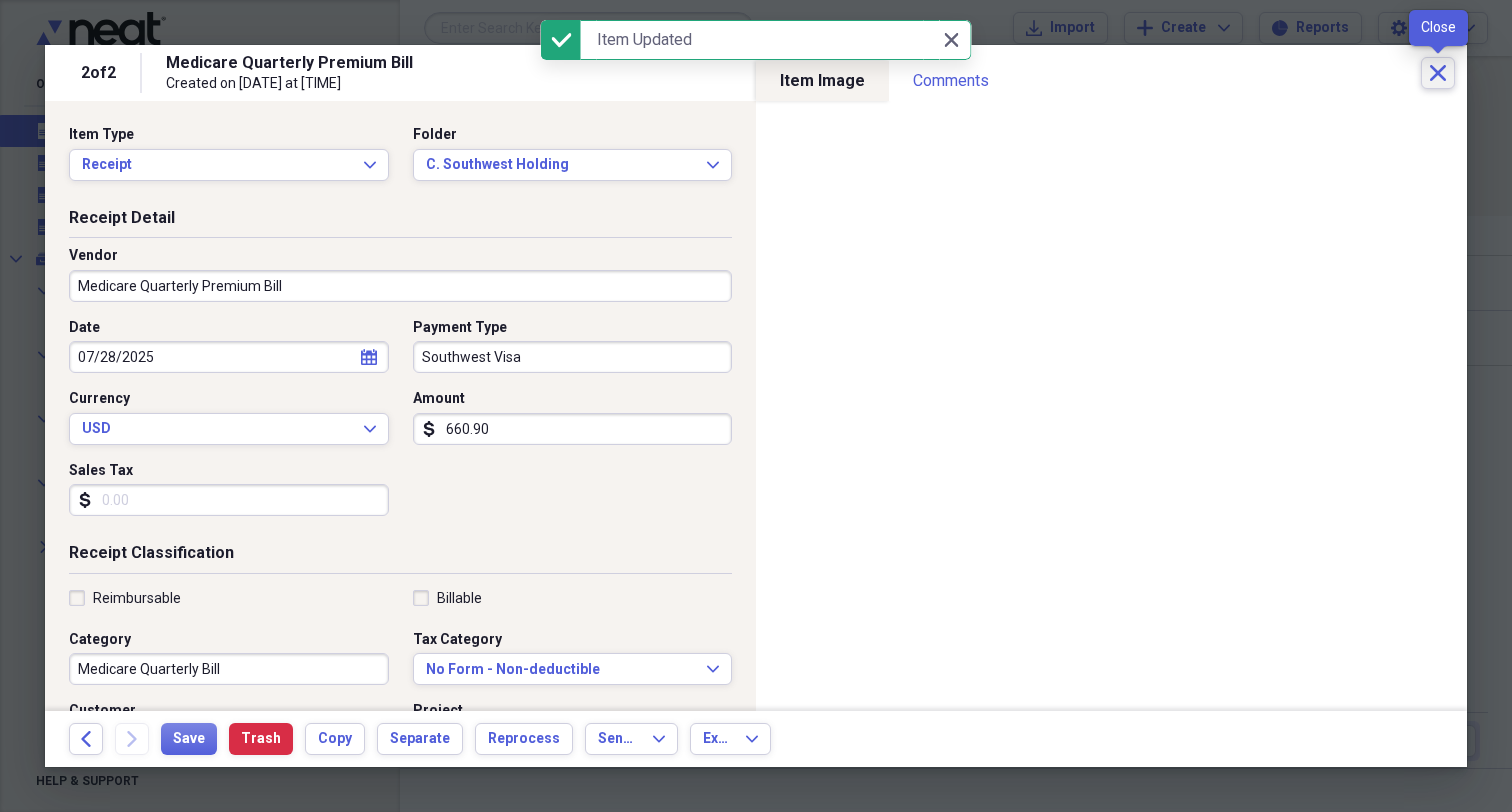 click 